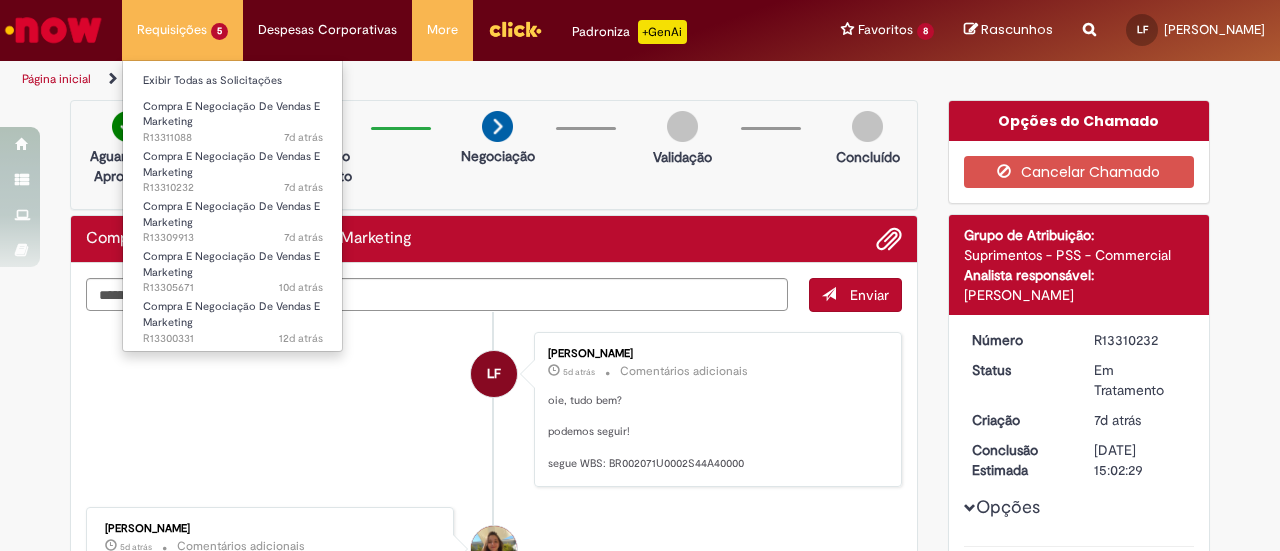 scroll, scrollTop: 0, scrollLeft: 0, axis: both 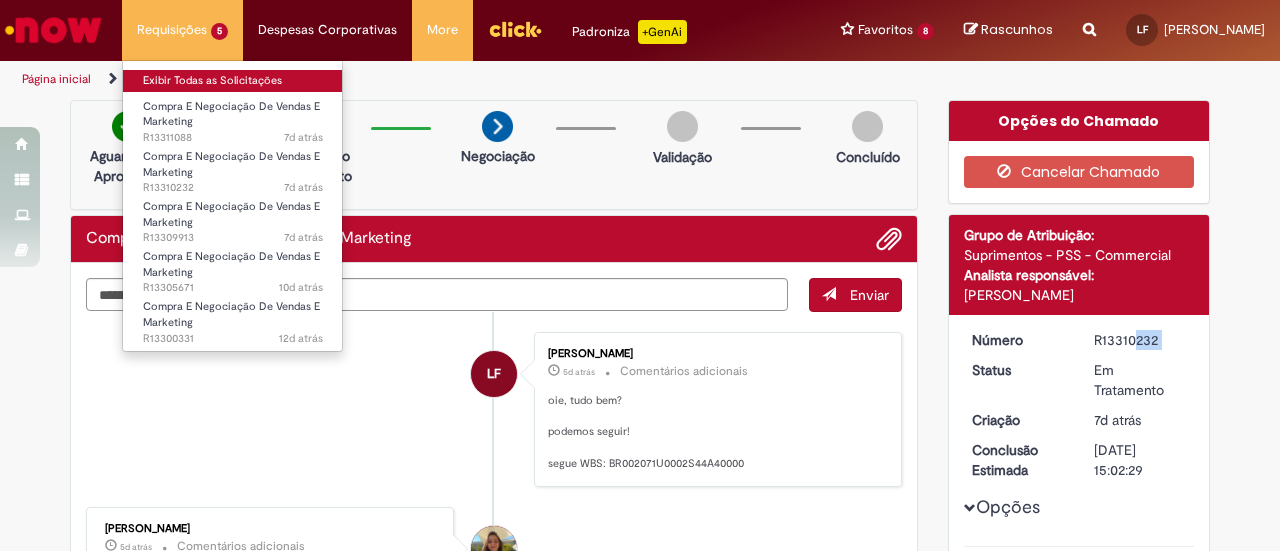 click on "Exibir Todas as Solicitações" at bounding box center [233, 81] 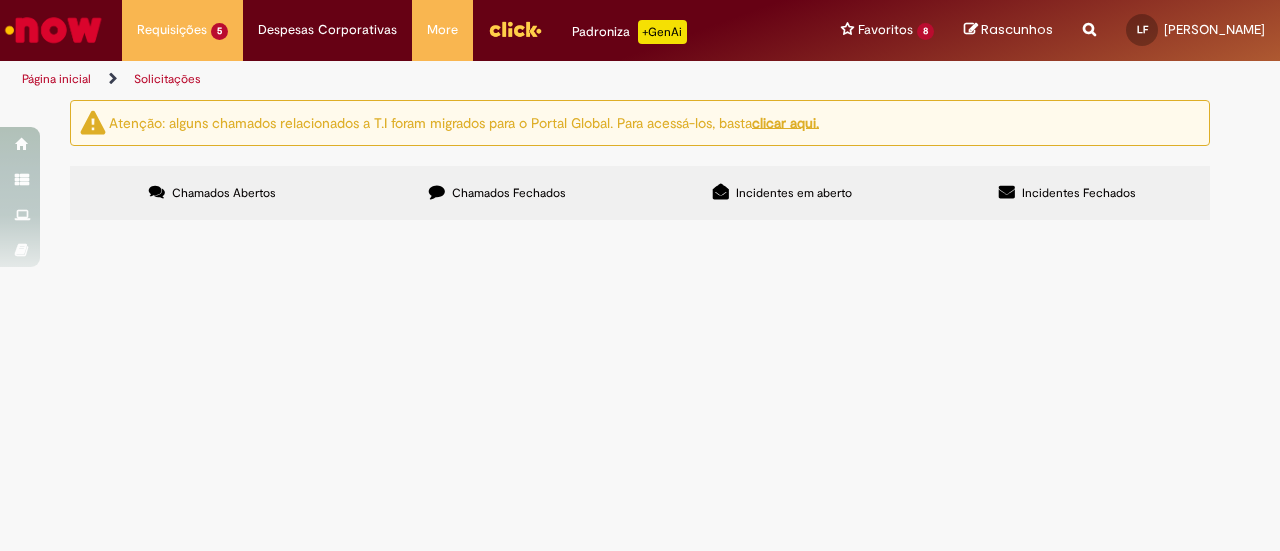 click at bounding box center (53, 30) 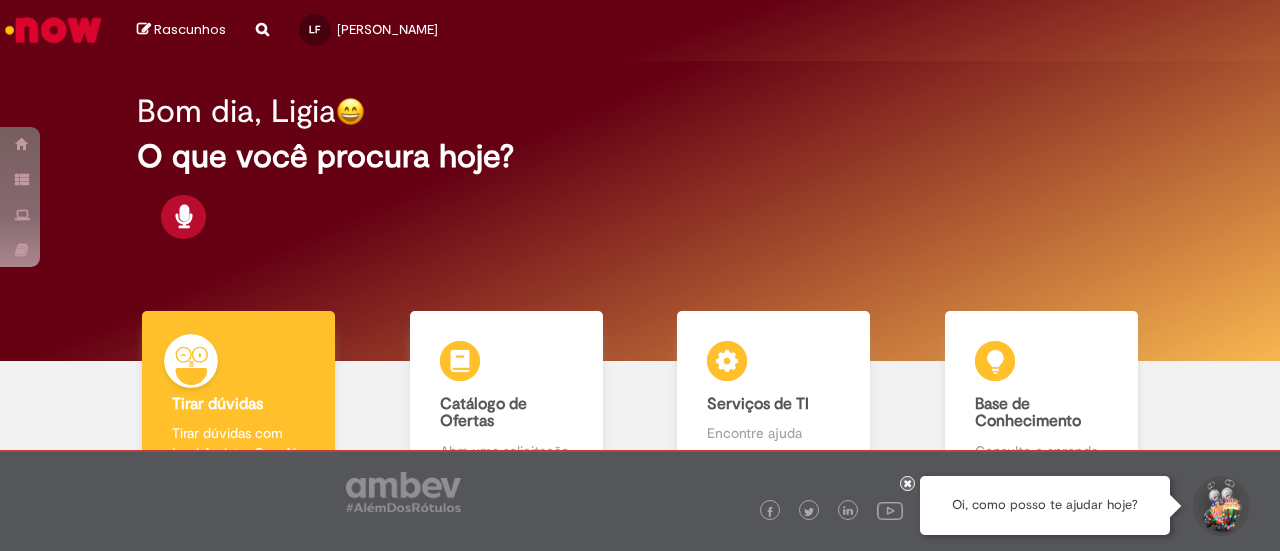 scroll, scrollTop: 0, scrollLeft: 0, axis: both 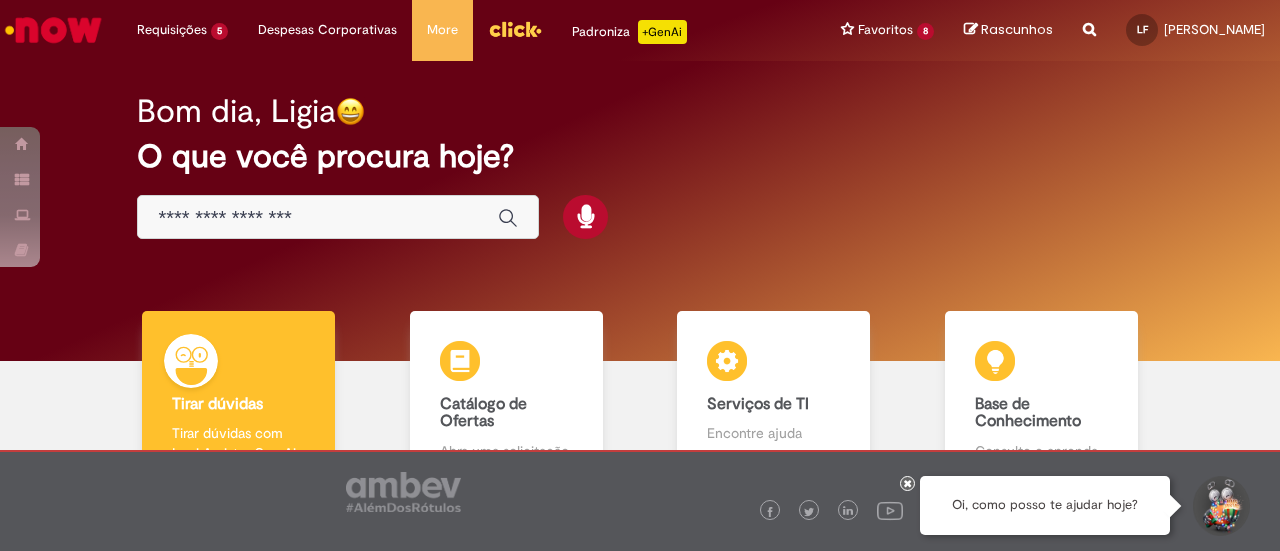 click at bounding box center [338, 217] 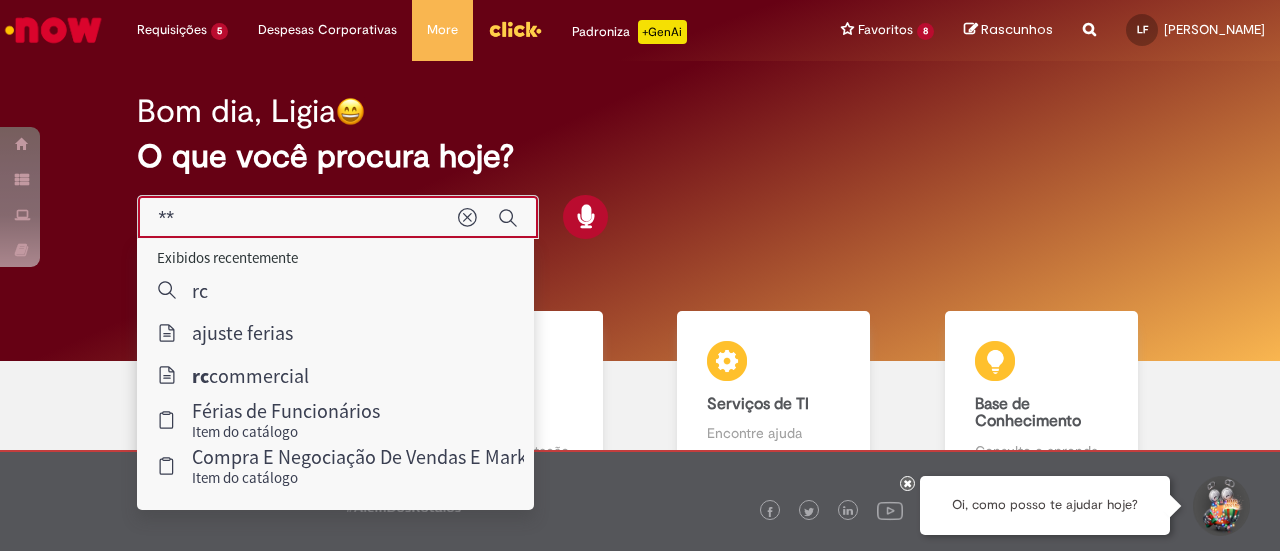 type on "*" 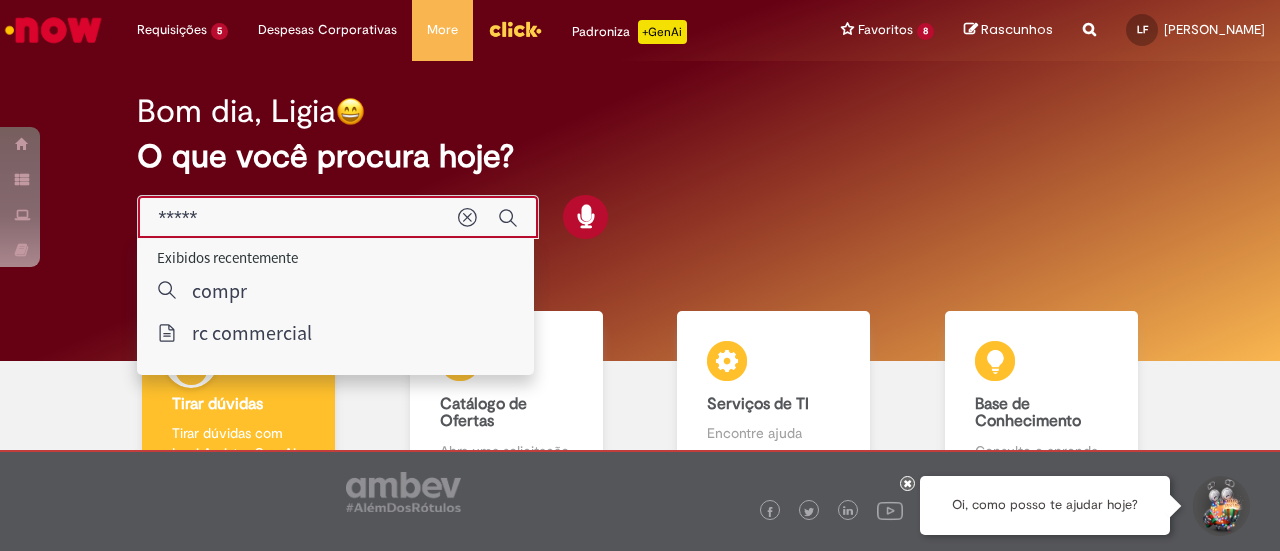 type on "******" 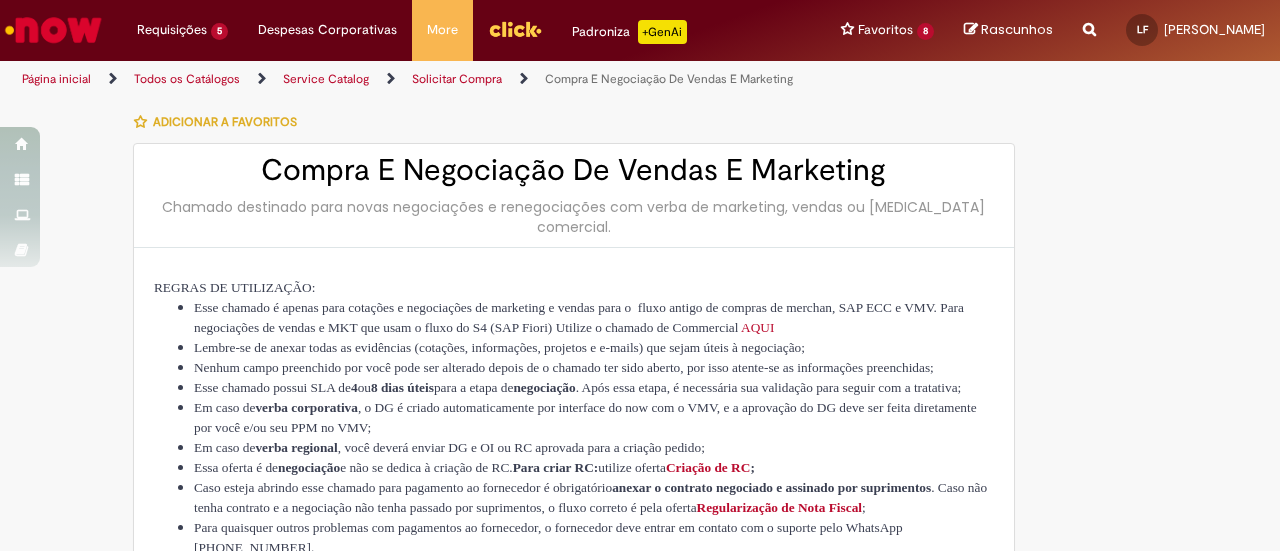type on "********" 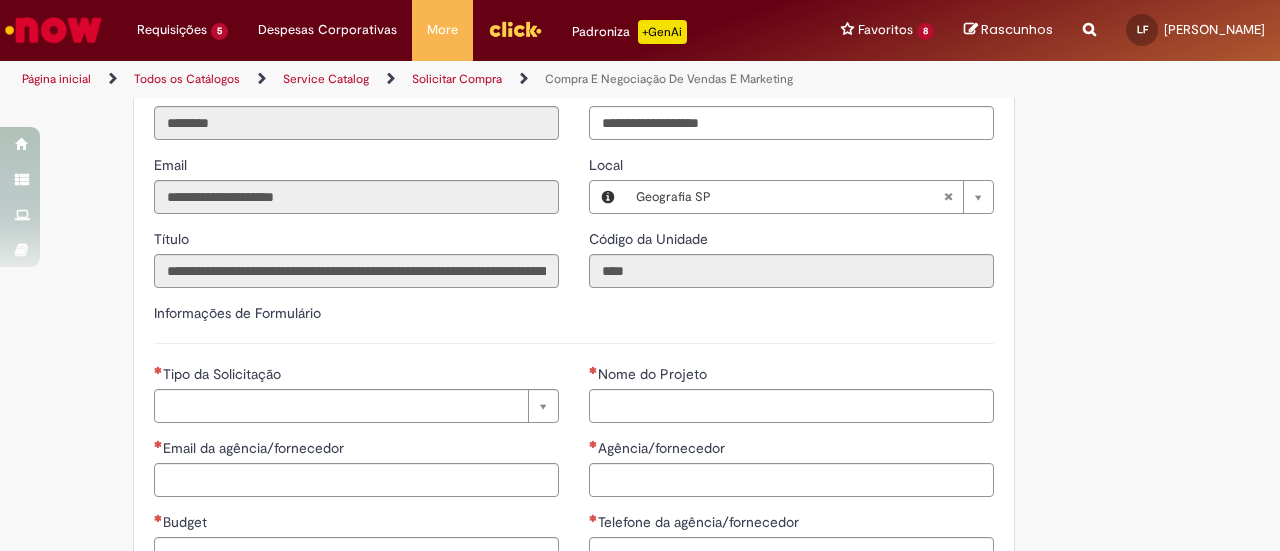 type on "**********" 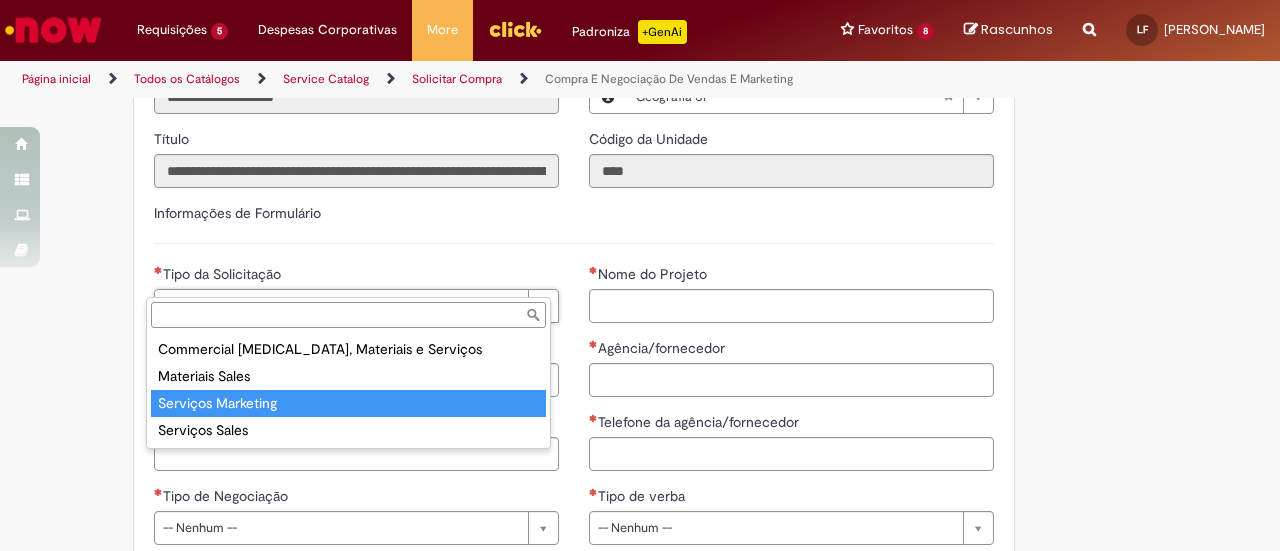type on "**********" 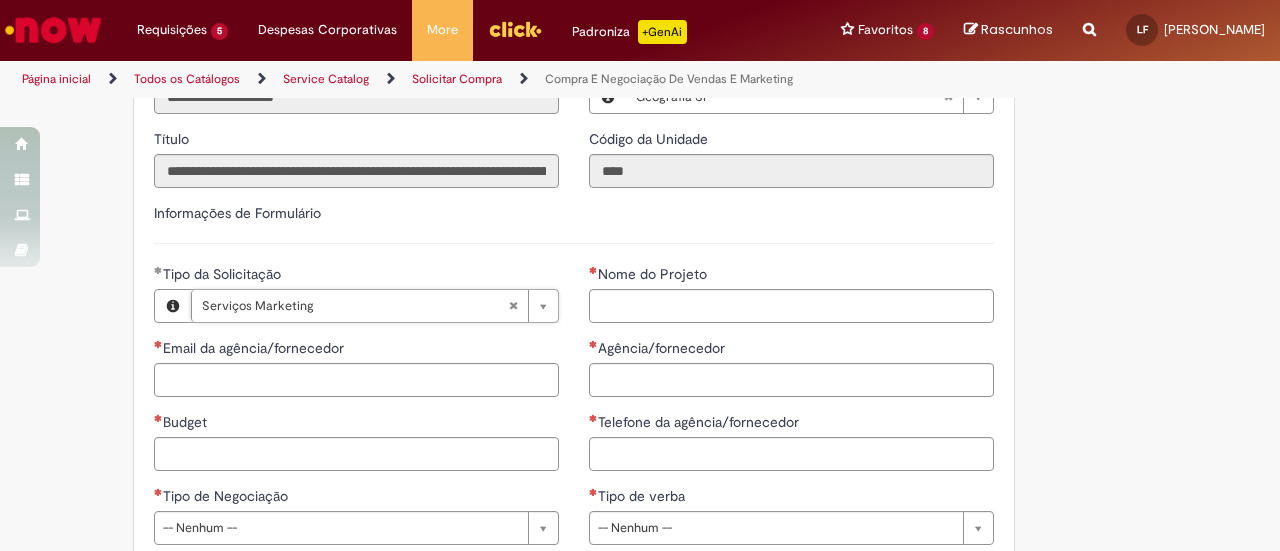 type 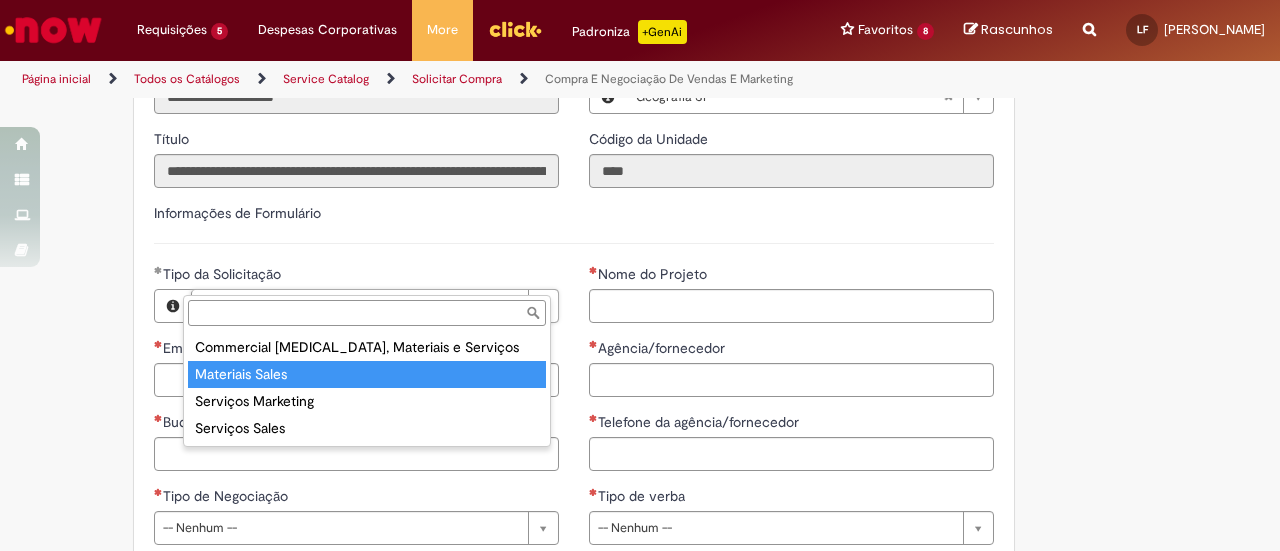 type on "**********" 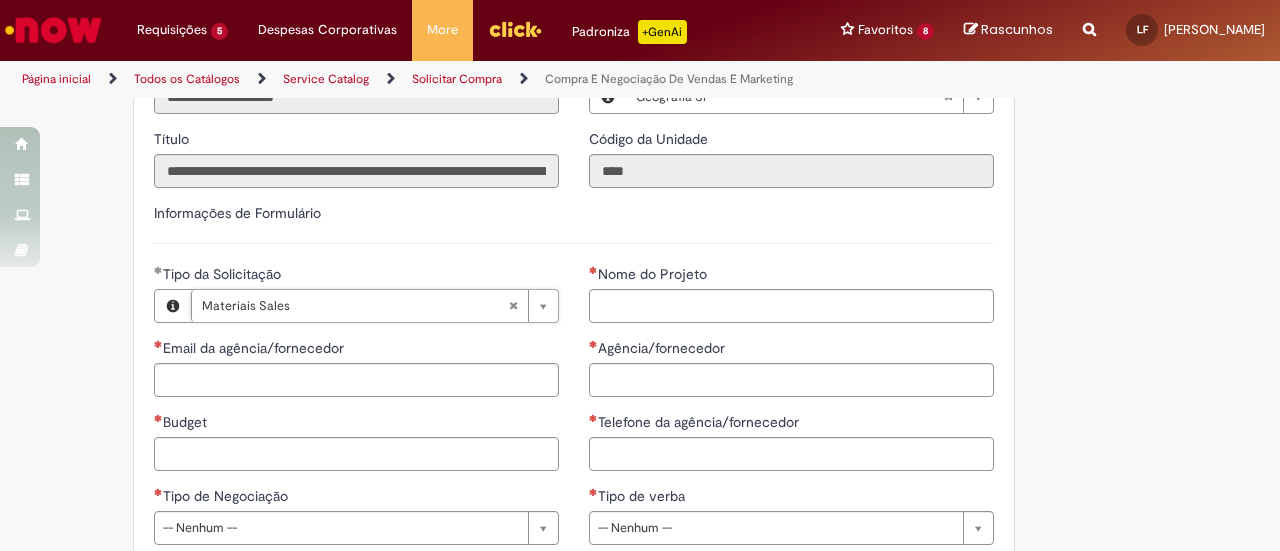 scroll, scrollTop: 0, scrollLeft: 91, axis: horizontal 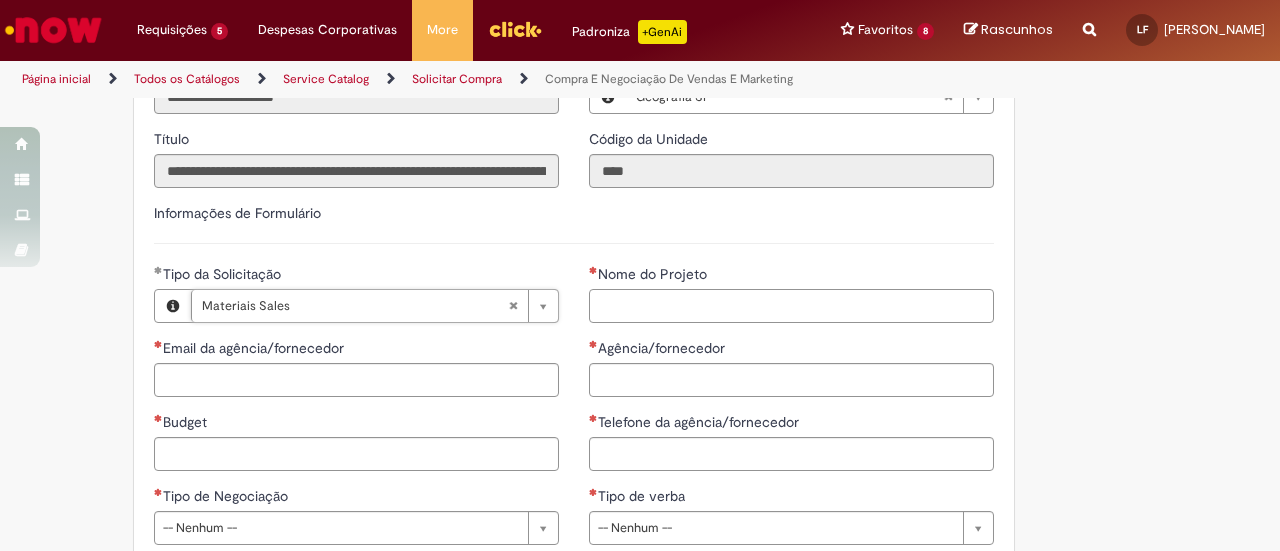 click on "Nome do Projeto" at bounding box center [791, 306] 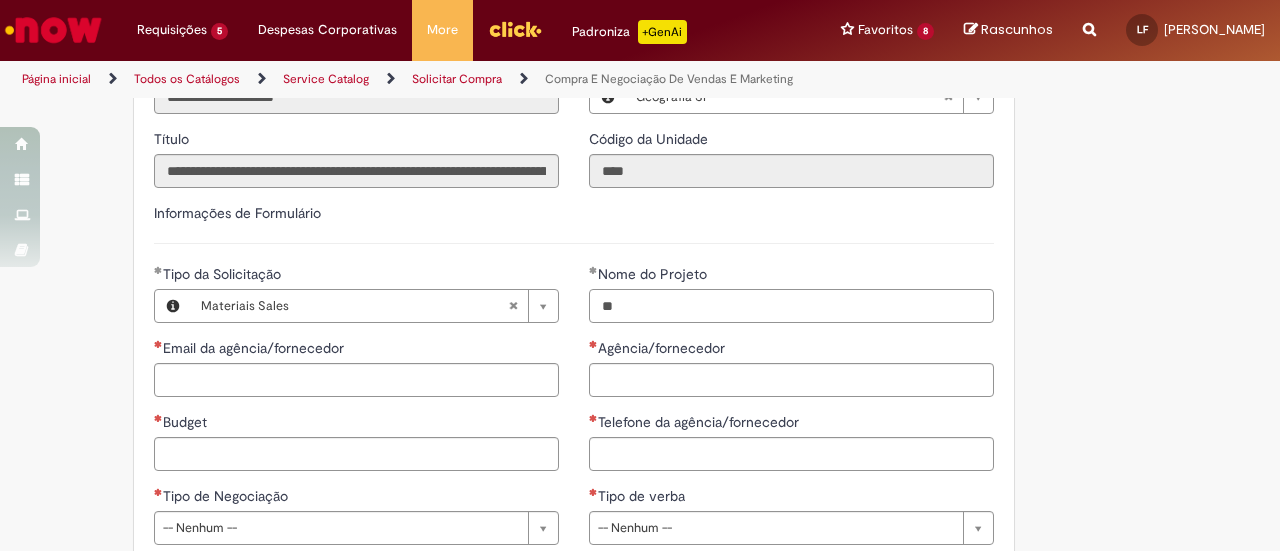 type on "*" 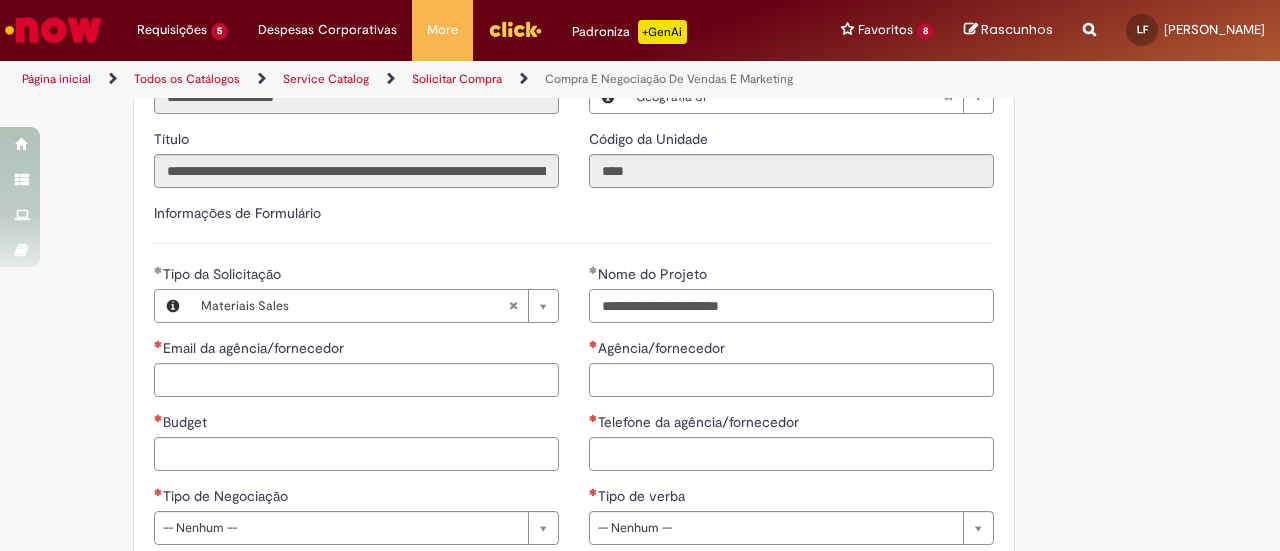 type on "**********" 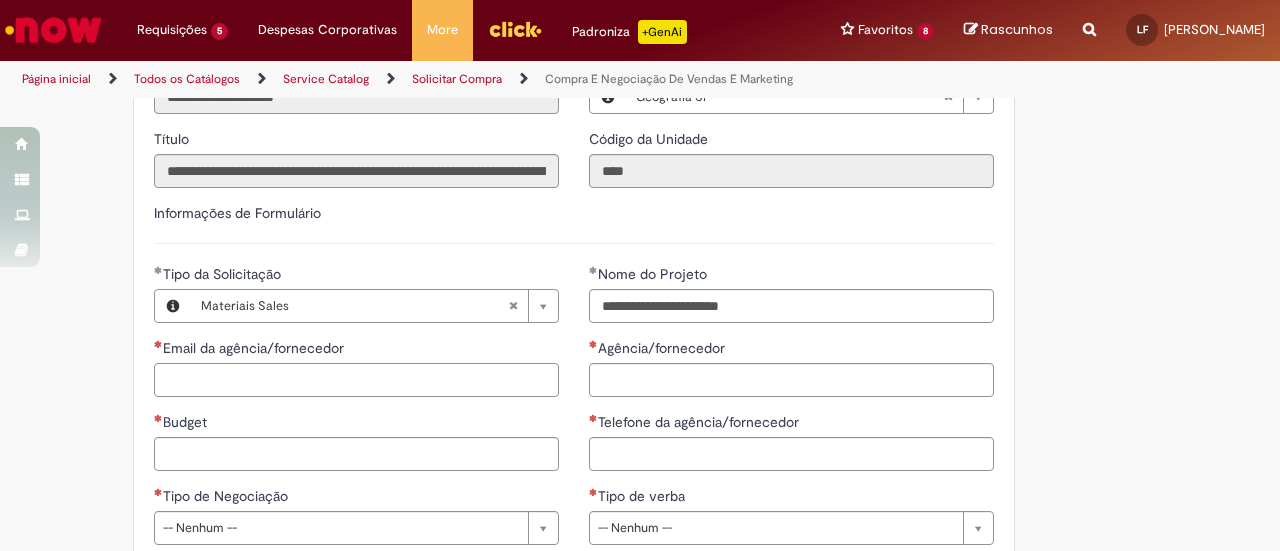 click on "Email da agência/fornecedor" at bounding box center (356, 380) 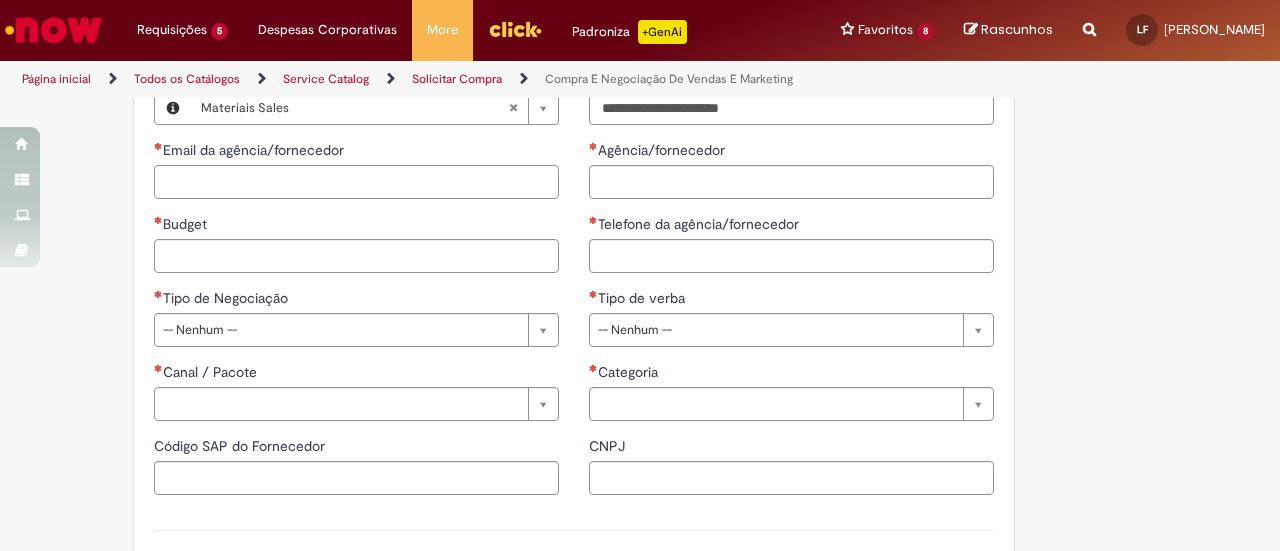 scroll, scrollTop: 1000, scrollLeft: 0, axis: vertical 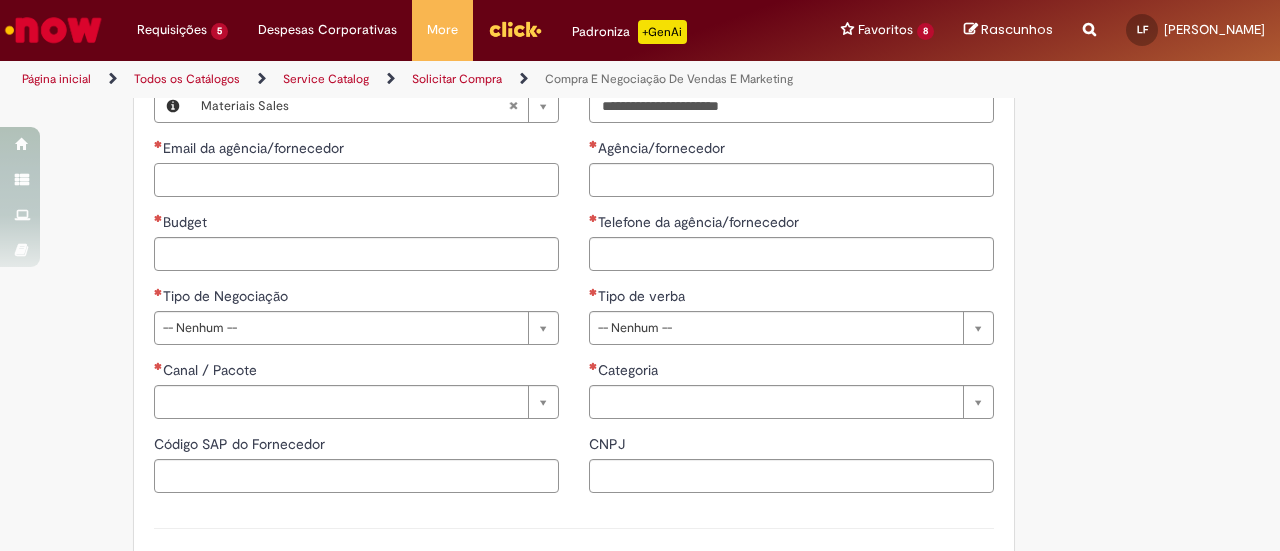 click on "Email da agência/fornecedor" at bounding box center (356, 180) 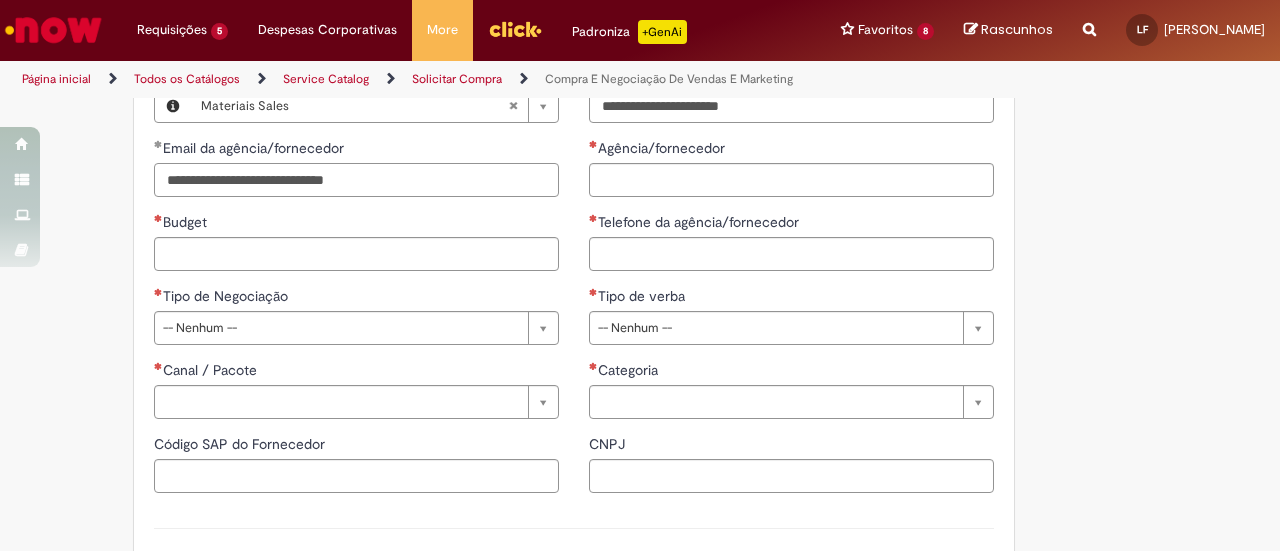 type on "**********" 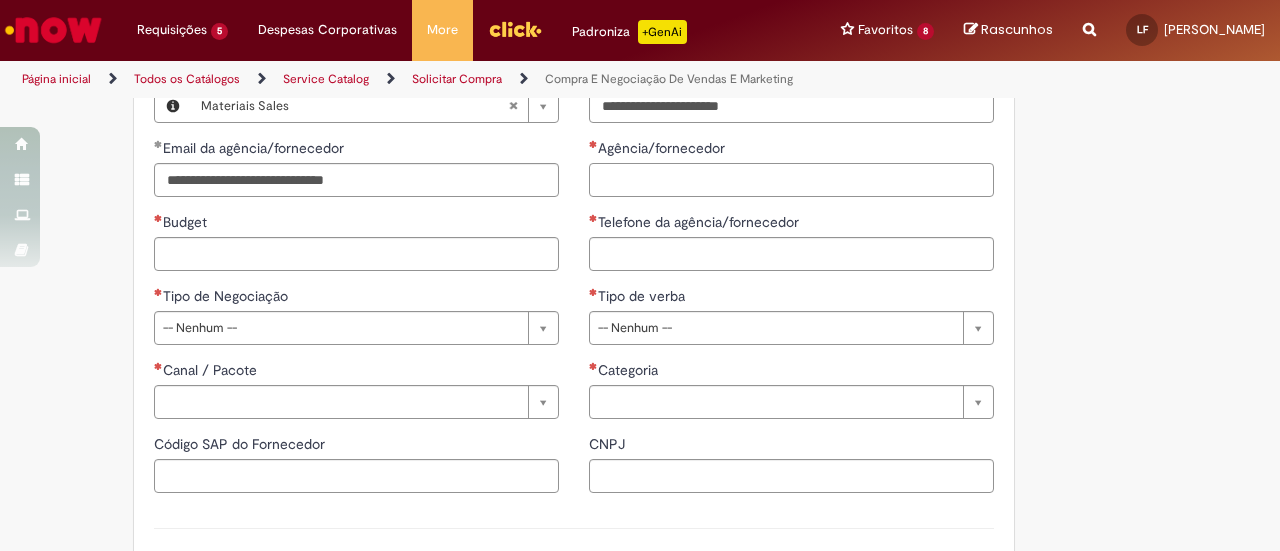 click on "Agência/fornecedor" at bounding box center (791, 180) 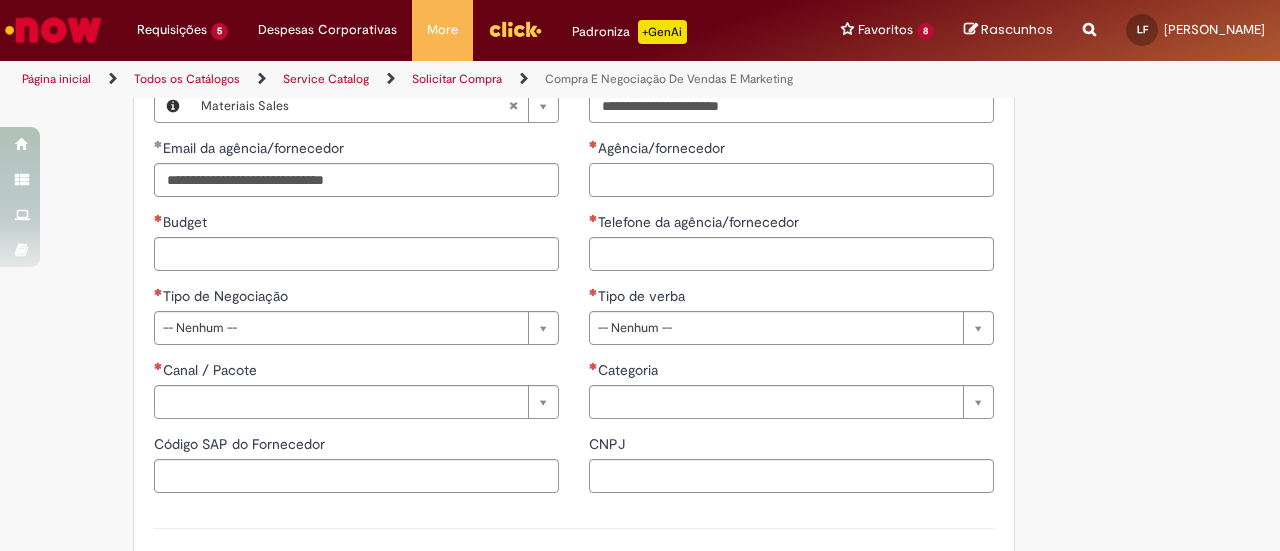 paste on "**********" 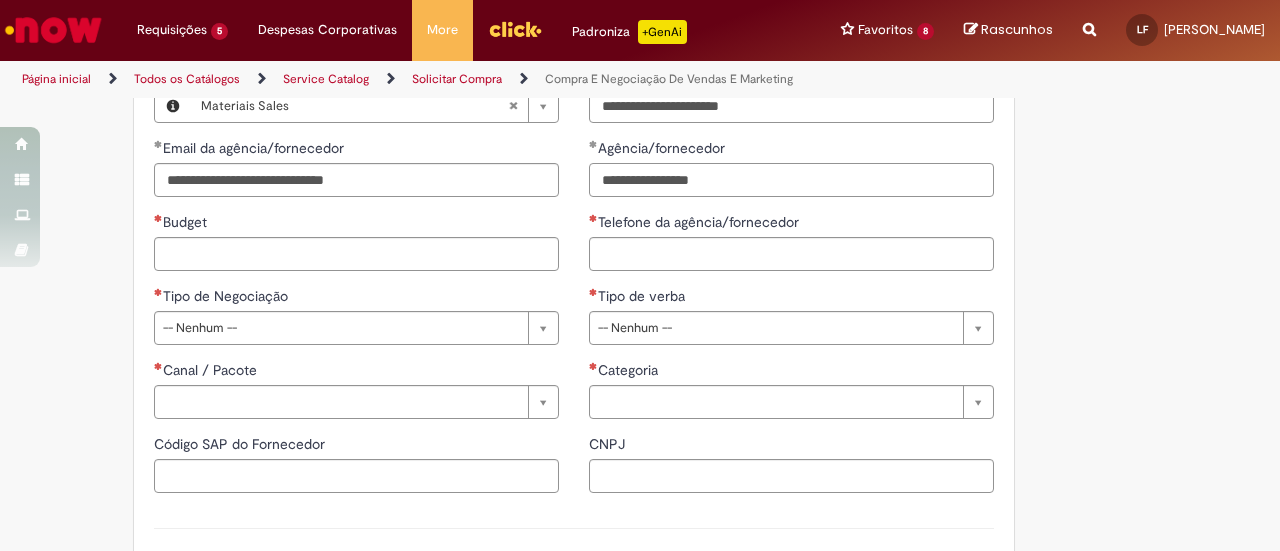 type on "**********" 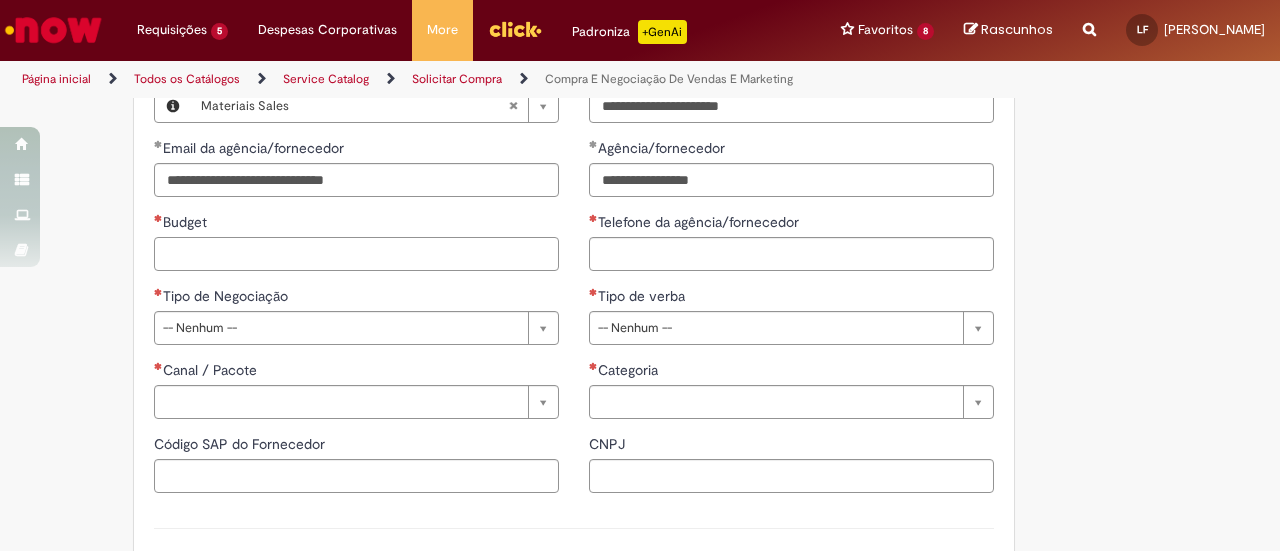 click on "Budget" at bounding box center [356, 254] 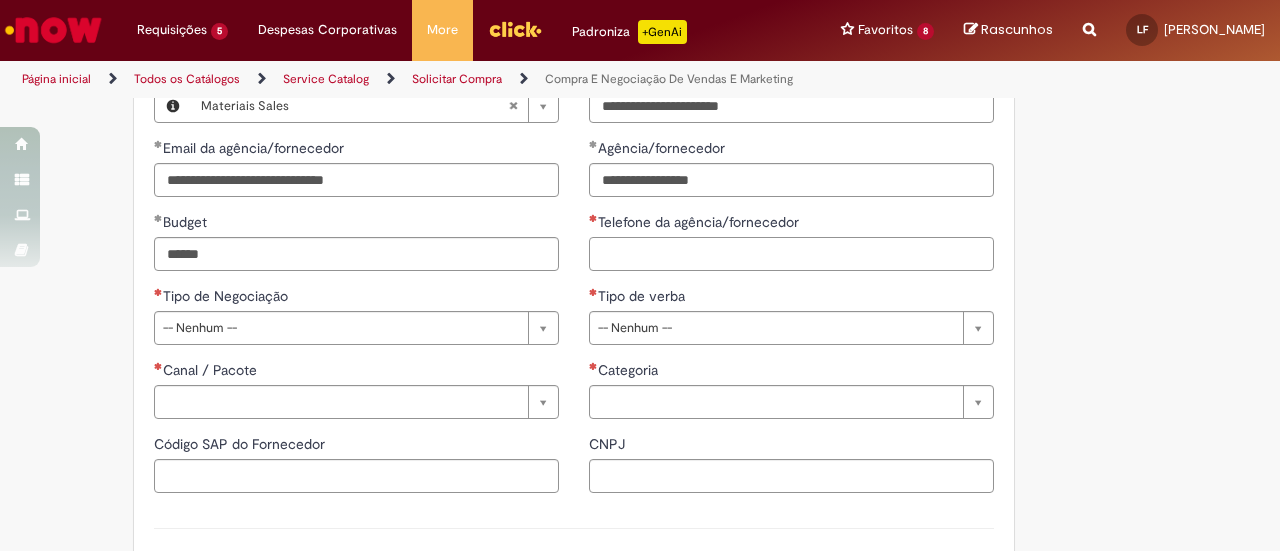 type on "**********" 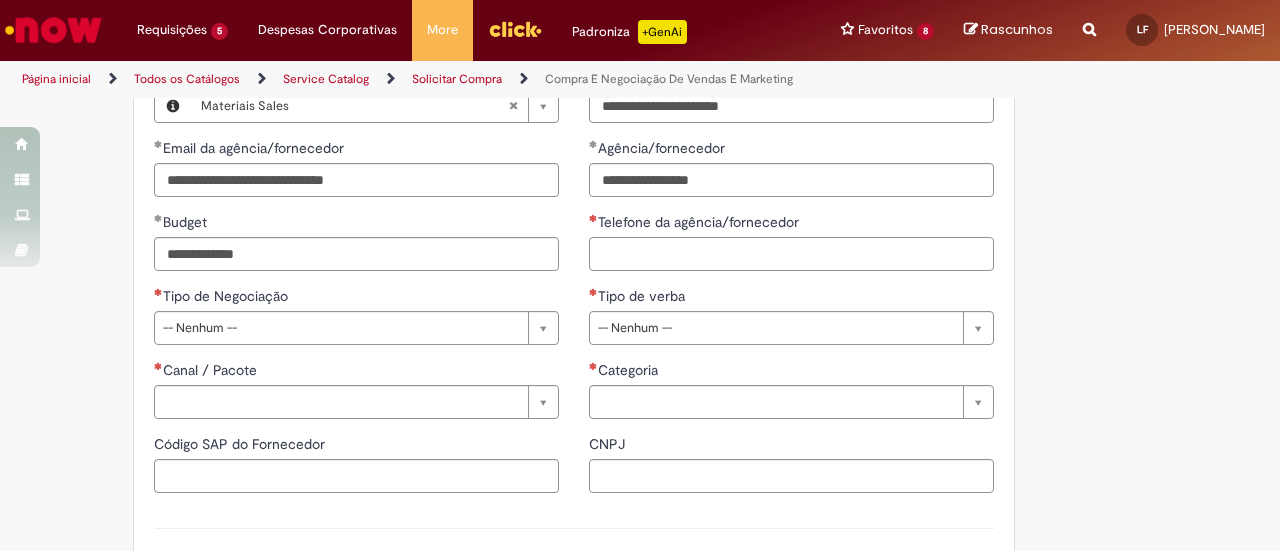 click on "Telefone da agência/fornecedor" at bounding box center (791, 254) 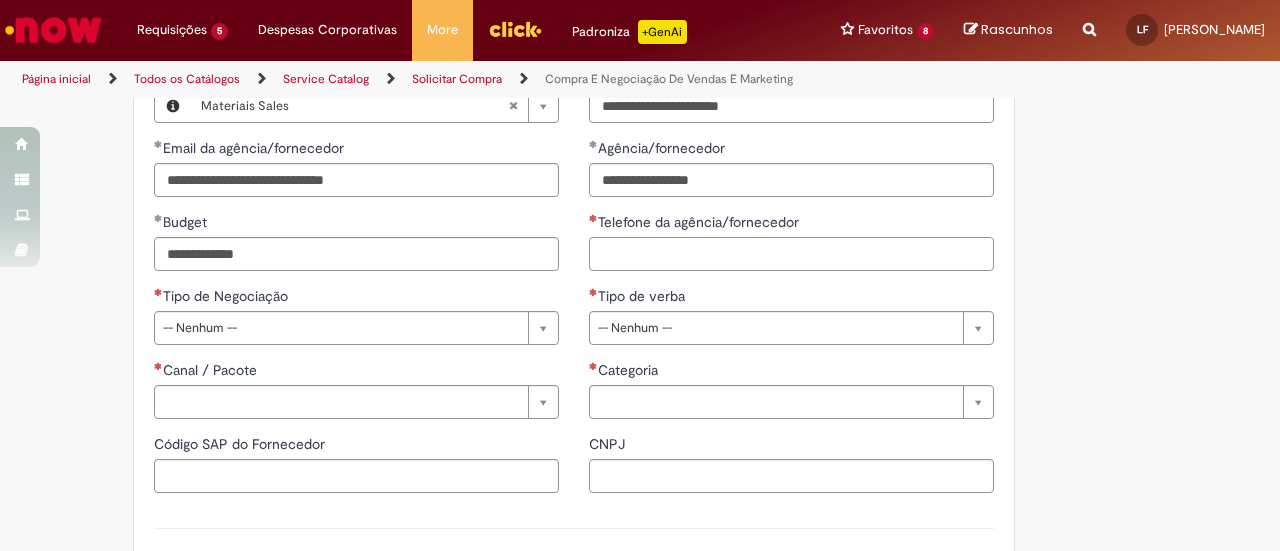 click on "Telefone da agência/fornecedor" at bounding box center (791, 254) 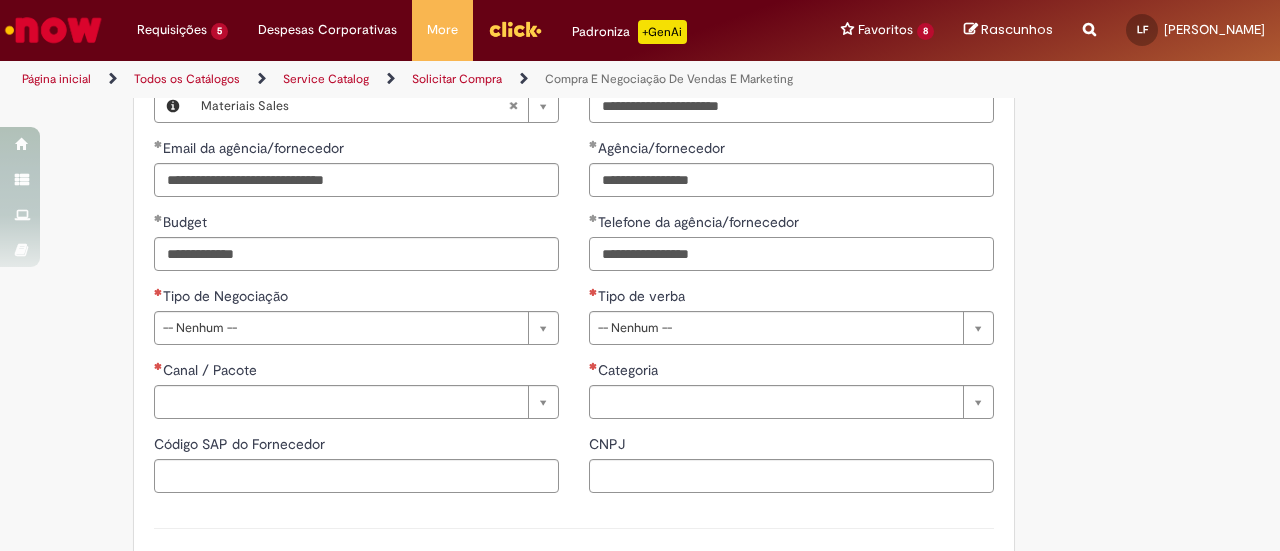 type on "**********" 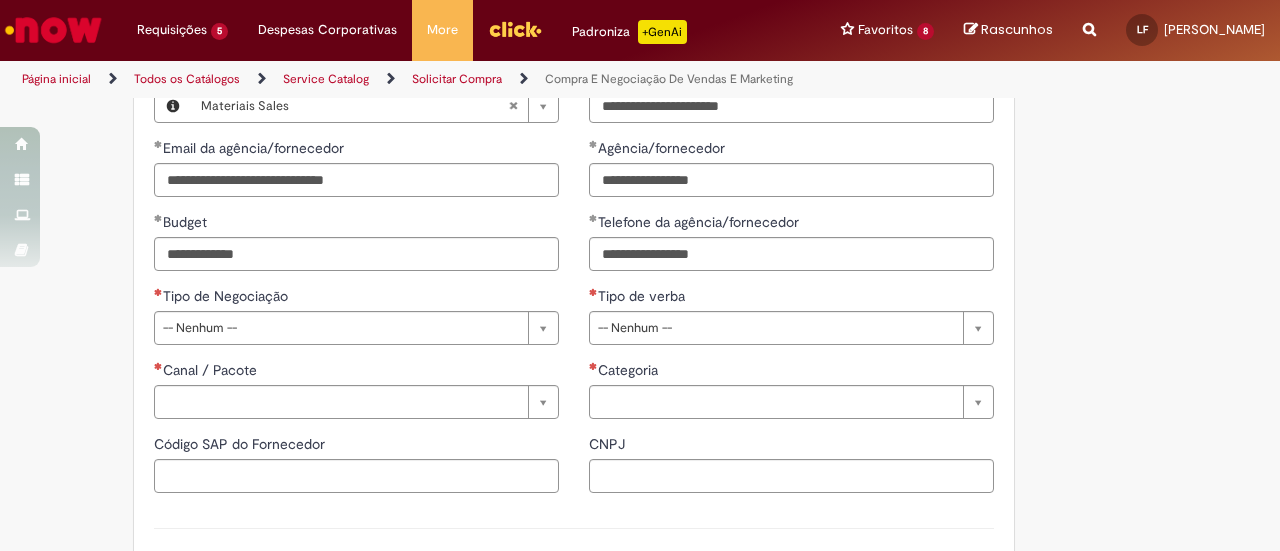 type 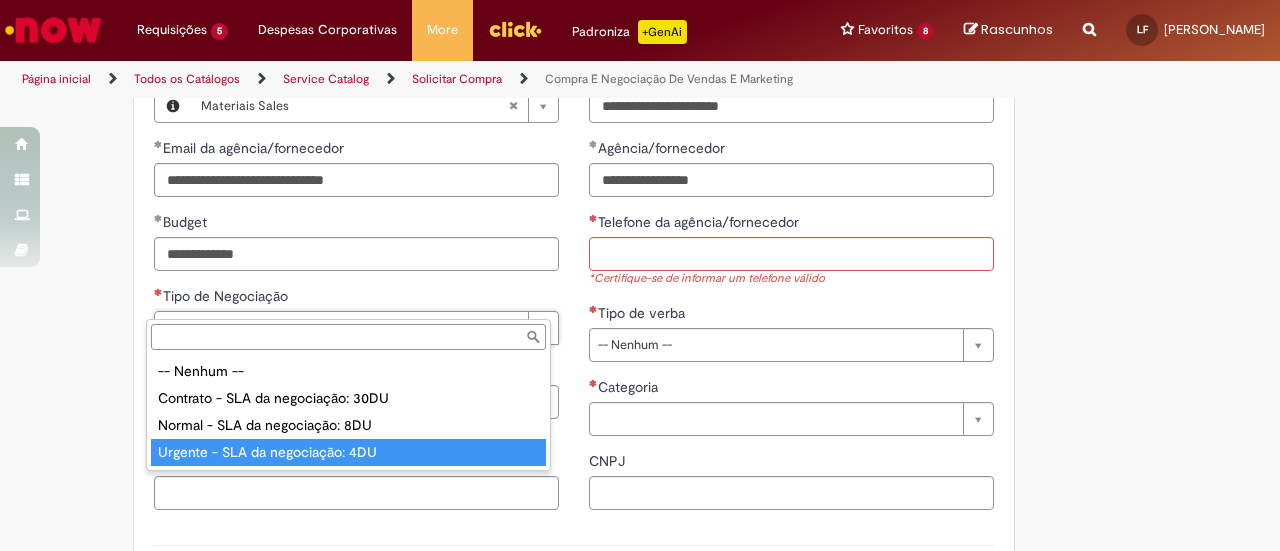 type on "**********" 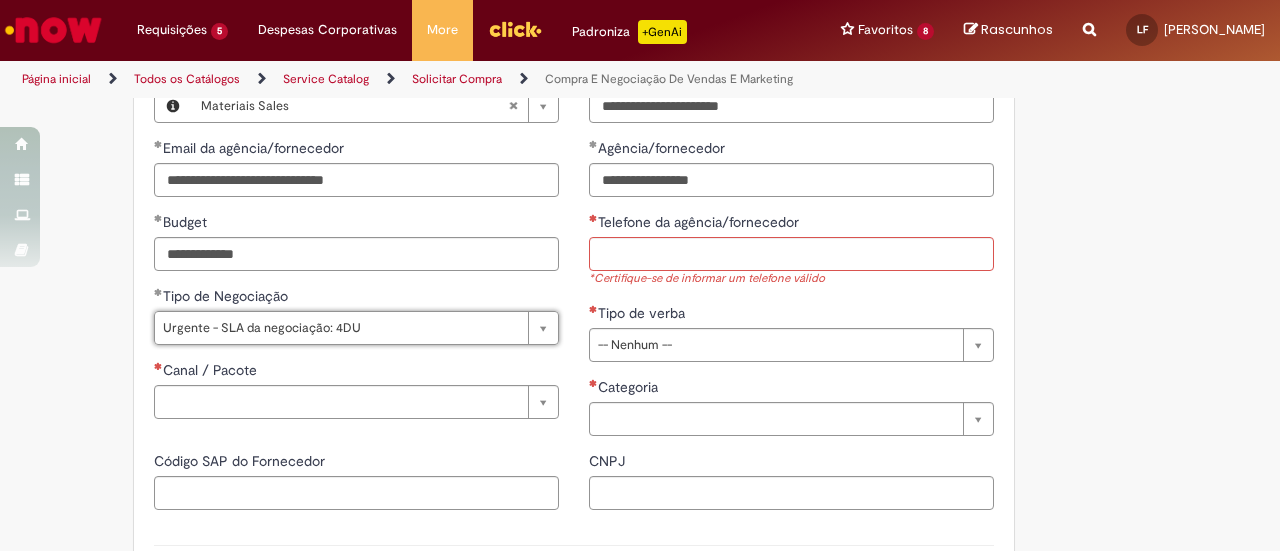 scroll, scrollTop: 1100, scrollLeft: 0, axis: vertical 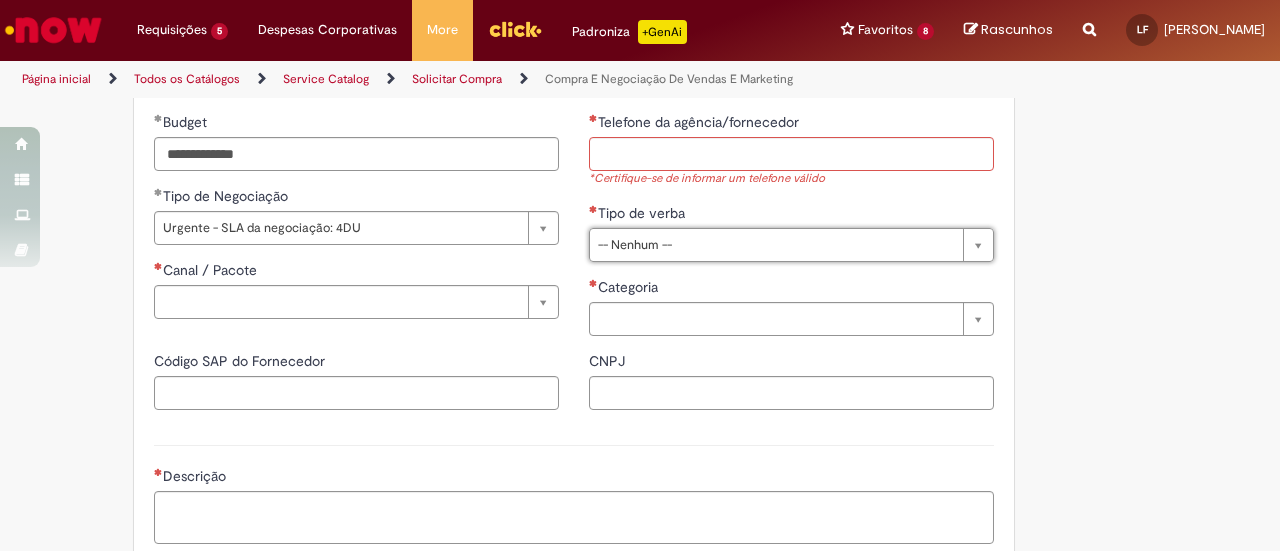 paste on "**********" 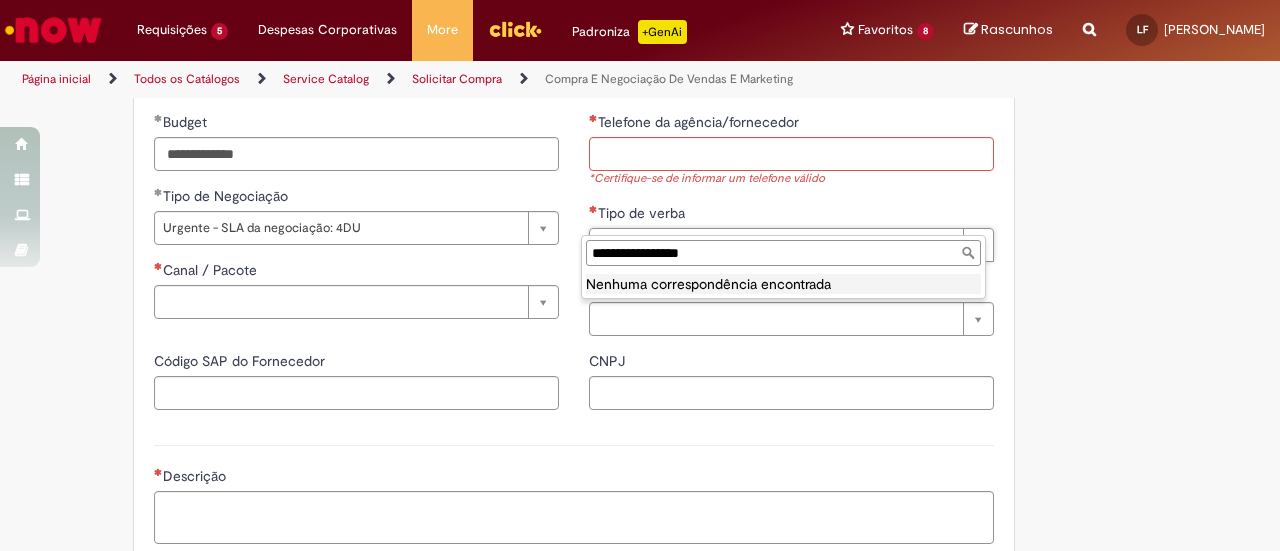 type 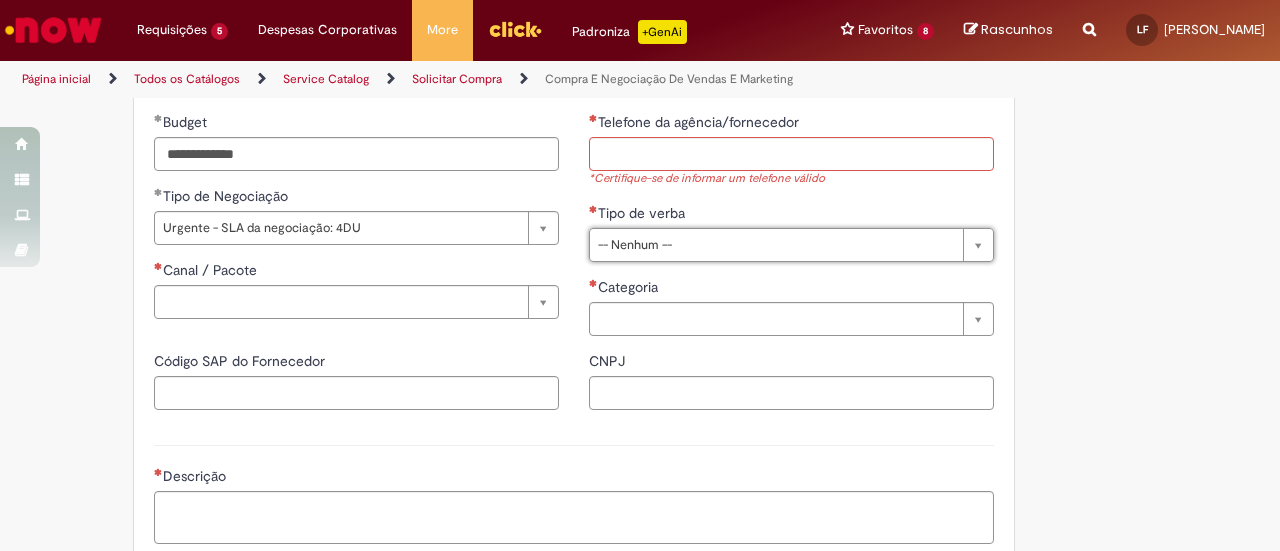paste on "**********" 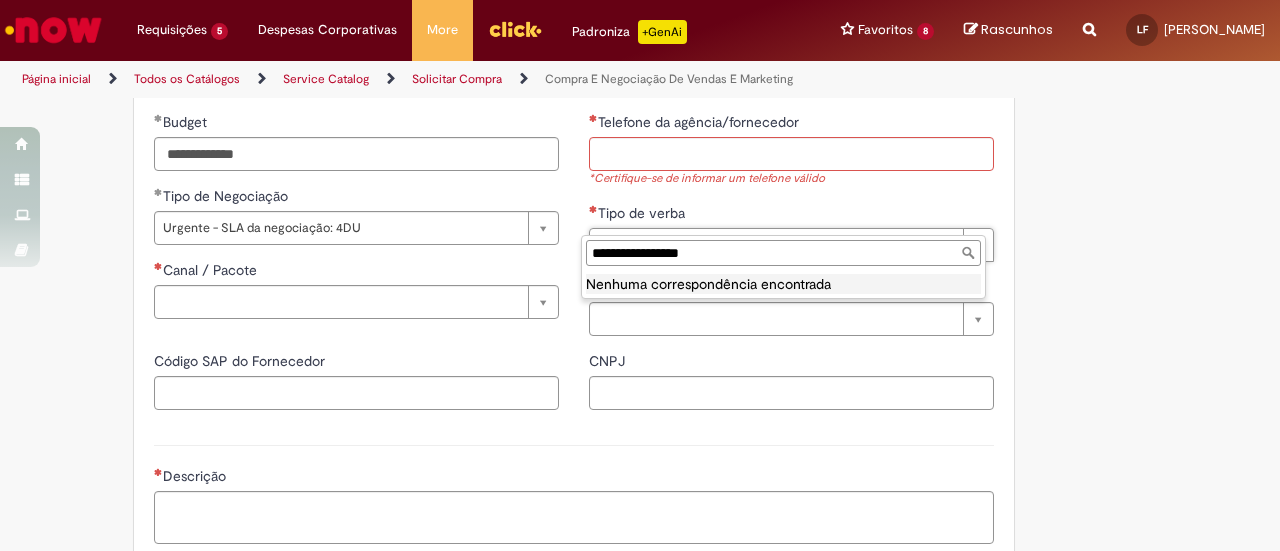 type 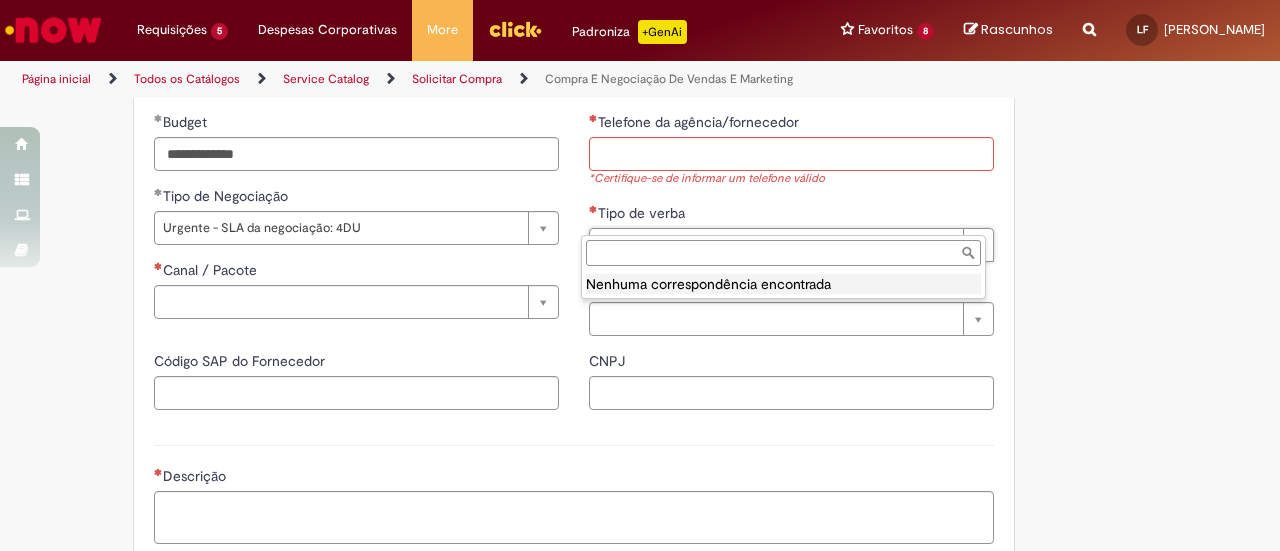 drag, startPoint x: 574, startPoint y: 145, endPoint x: 678, endPoint y: 135, distance: 104.47966 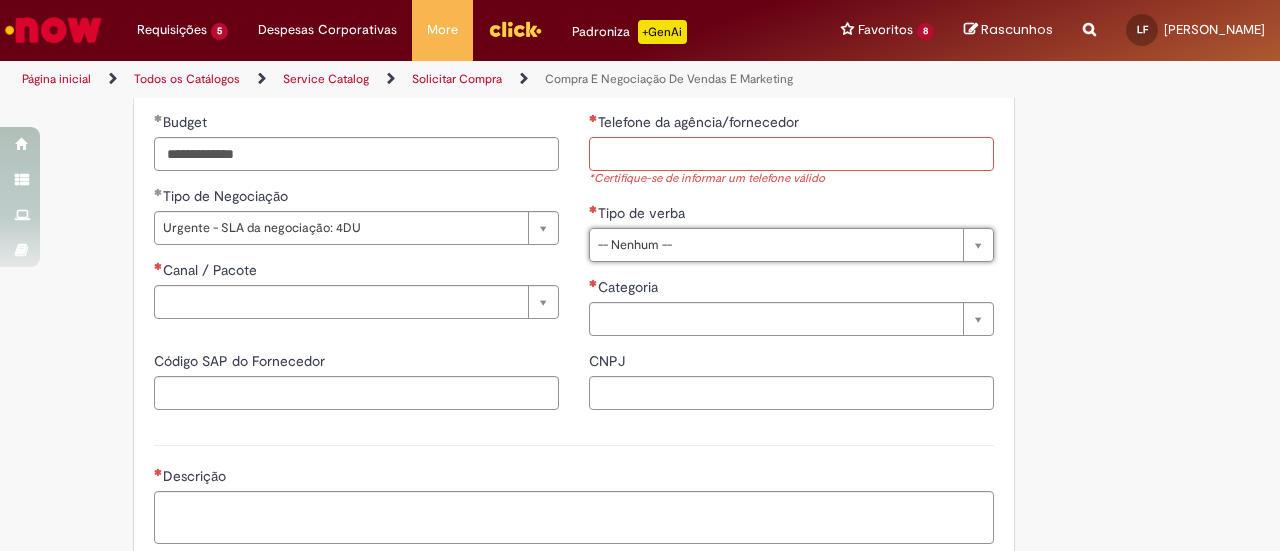 click on "Telefone da agência/fornecedor" at bounding box center [791, 154] 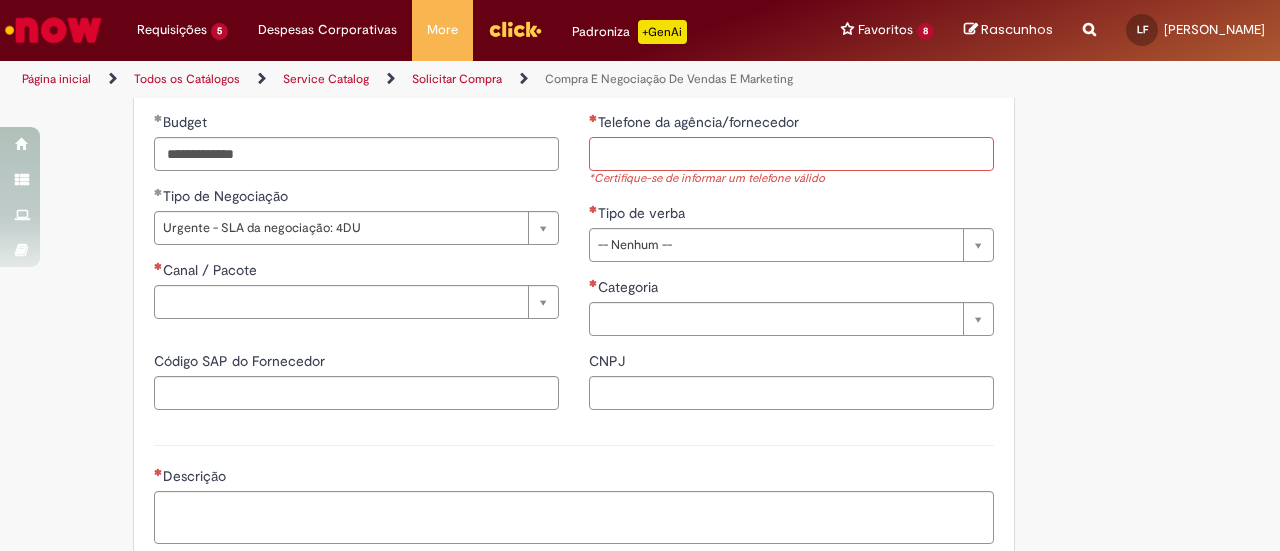 paste on "**********" 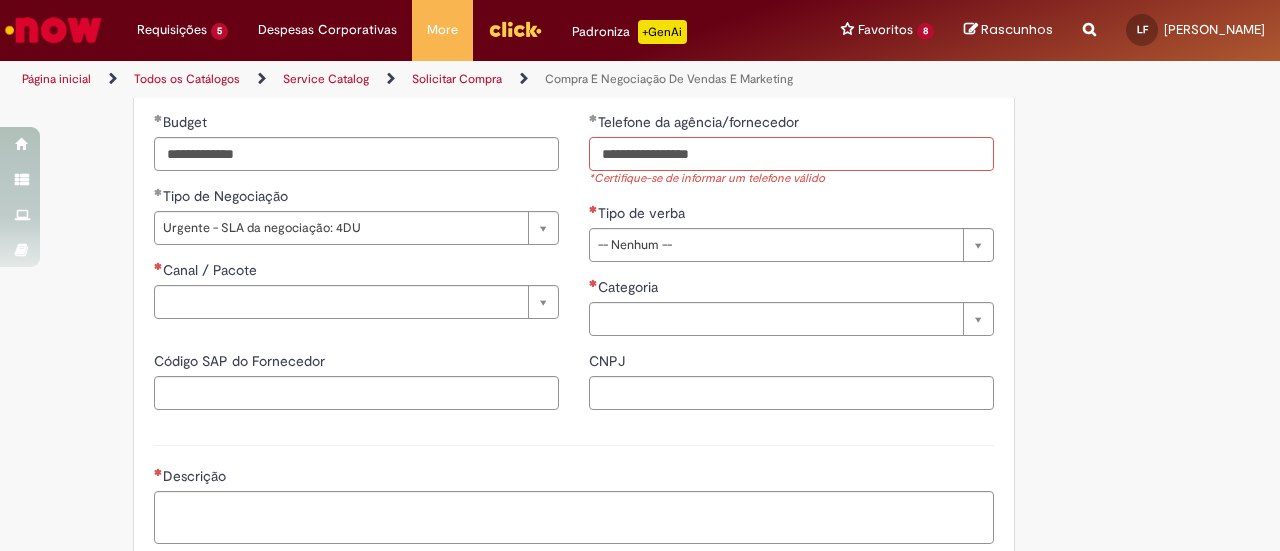 drag, startPoint x: 620, startPoint y: 129, endPoint x: 519, endPoint y: 129, distance: 101 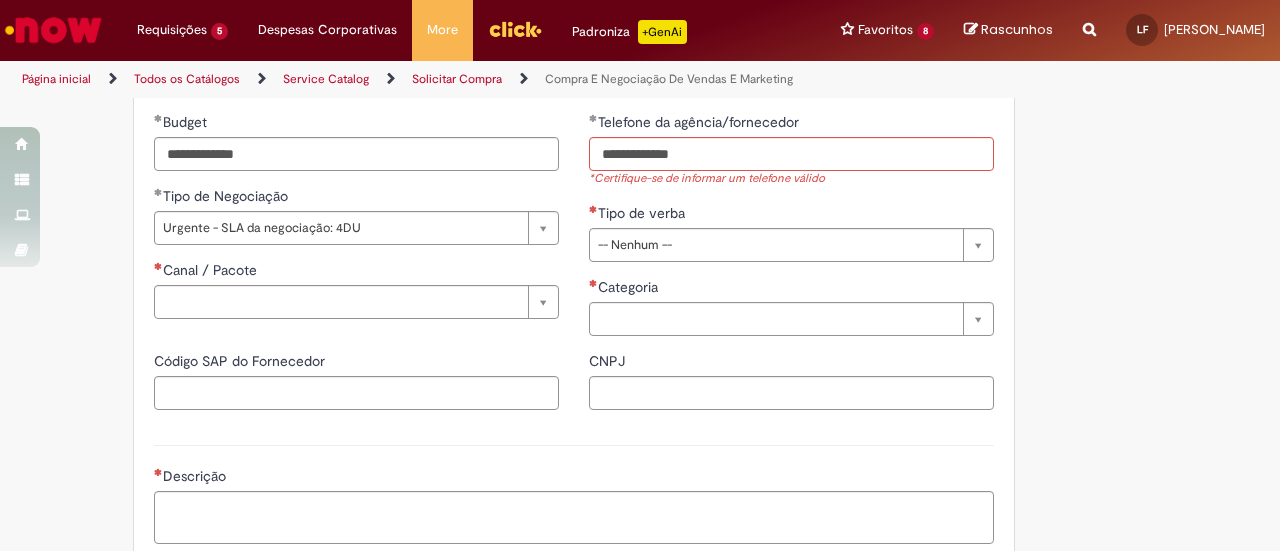type on "**********" 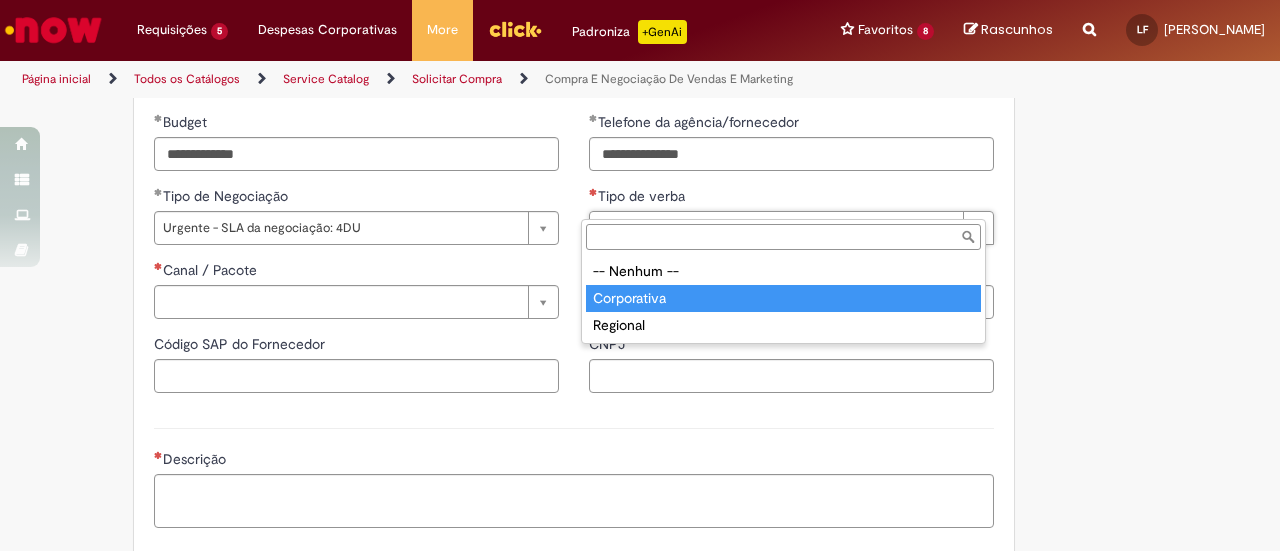 type on "**********" 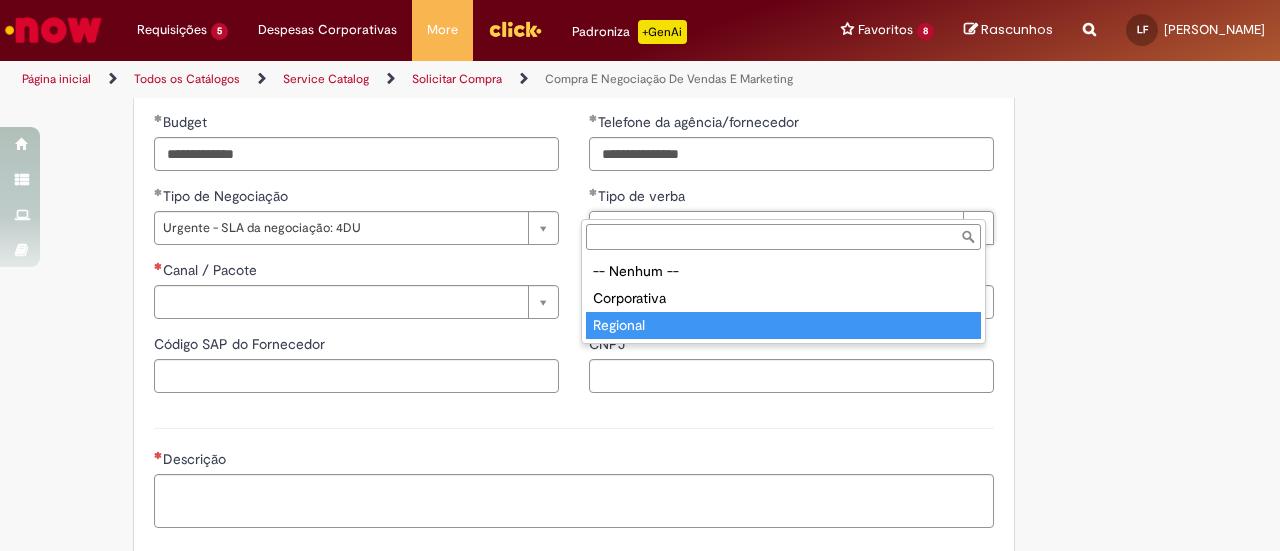 type on "********" 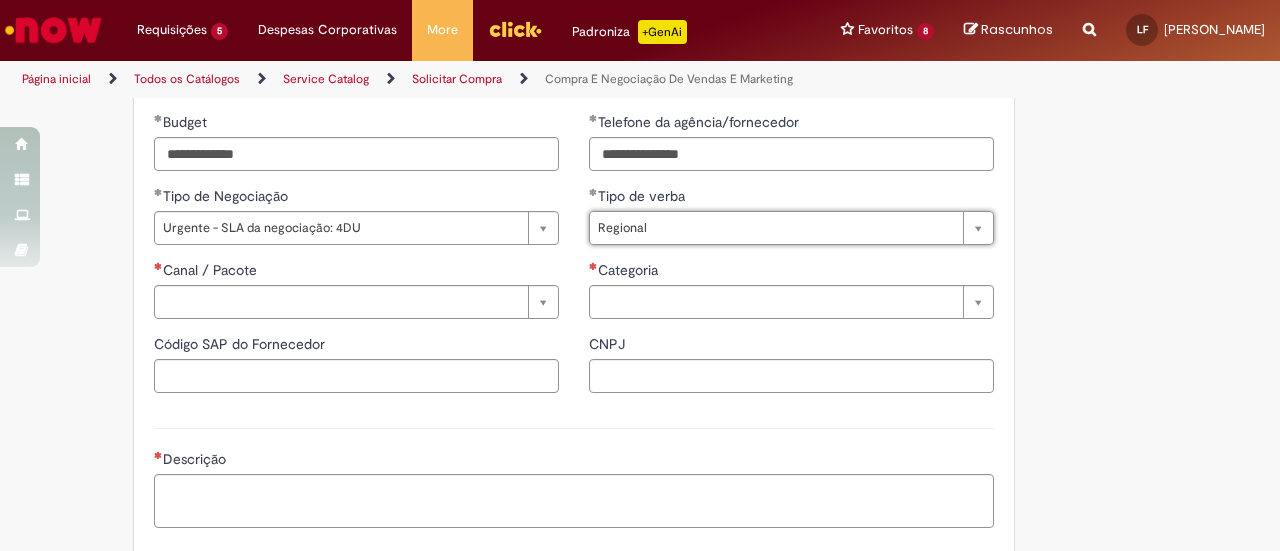 scroll, scrollTop: 0, scrollLeft: 50, axis: horizontal 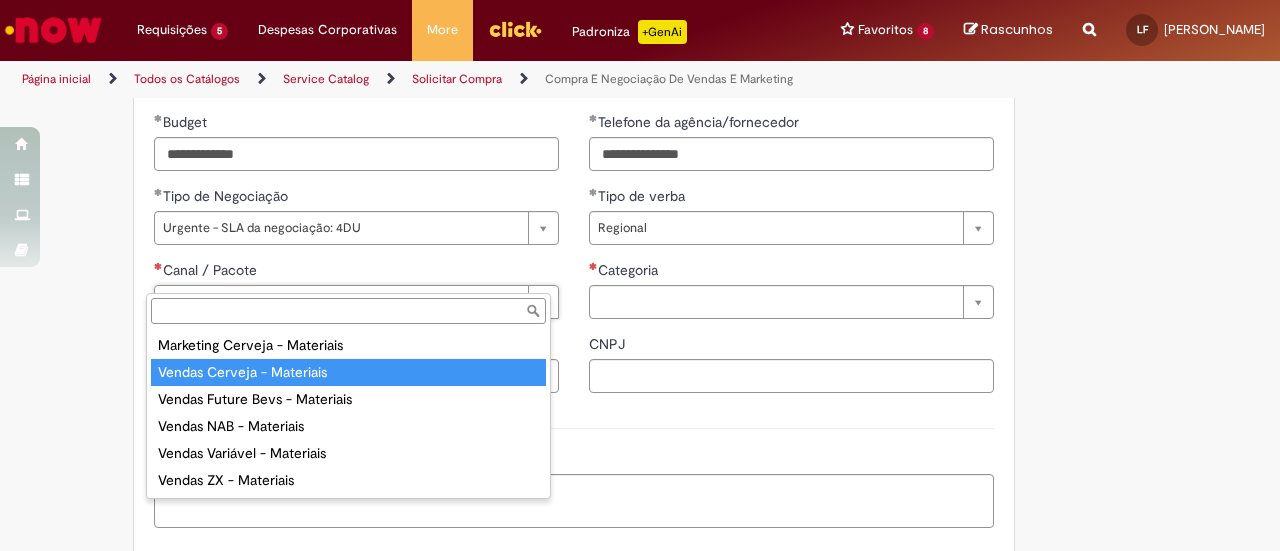 type on "**********" 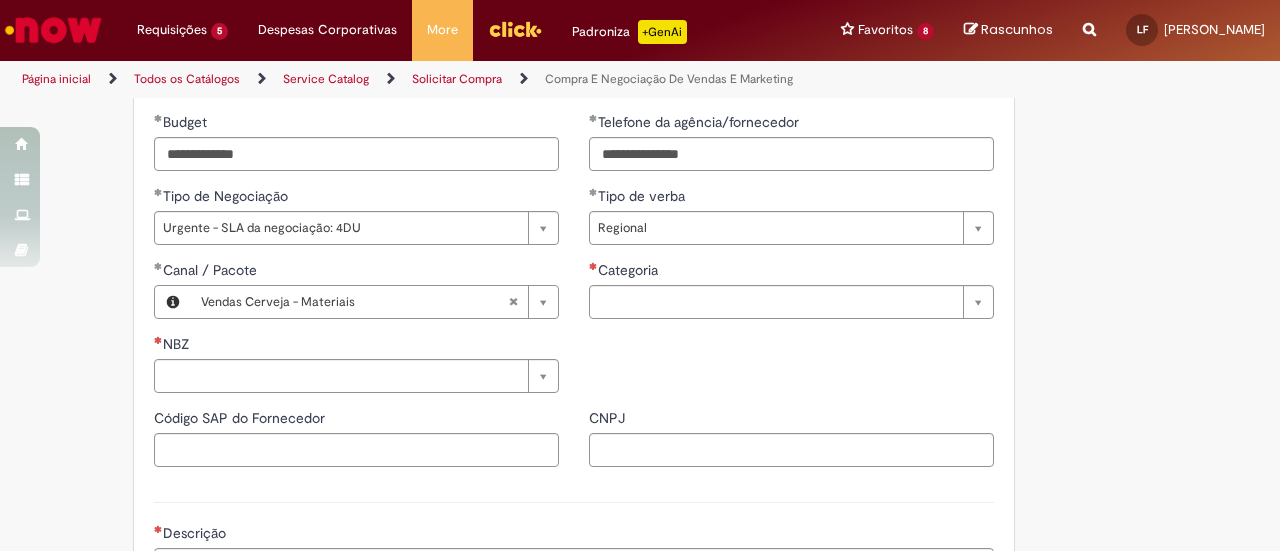 click on "Categoria" at bounding box center (791, 272) 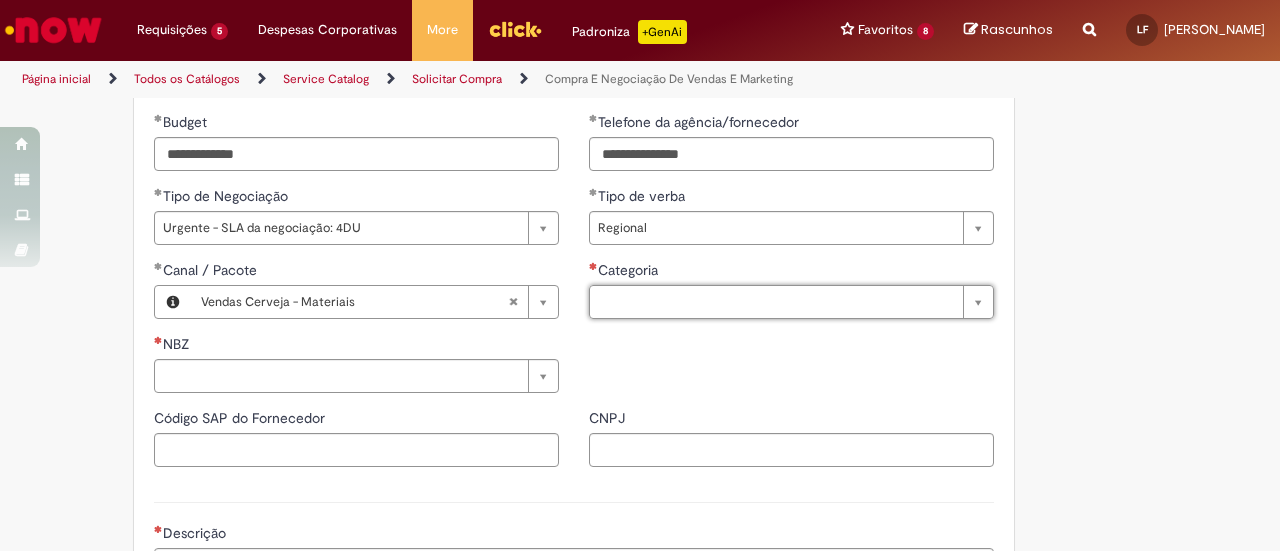 click on "Adicionar a Favoritos
Compra E Negociação De Vendas E Marketing
Chamado destinado para novas negociações e renegociações com verba de marketing, vendas ou capex comercial.
REGRAS DE UTILIZA ÇÃ O:
Esse chamado é apenas para   cotações e negociações de marketing e vendas   para o  fluxo antigo de compras de merchan, SAP ECC e VMV. Para negociações de vendas e MKT que usam o fluxo do S4 (SAP Fiori) Utilize o chamado de Commercial   AQUI
Lembre-se de anexar todas as evidências (cotações, informações, projetos e e-mails) que sejam úteis à negociação;
Nenhum campo preenchido por você pode ser alterado depois de o chamado ter sido aberto, por isso atente-se as informações preenchidas;
Esse chamado possui SLA de  4  ou  8 dias úteis  para a etapa de  negociação . Após essa etapa, é necessária sua validação para seguir com a tratativa;
Em caso de" at bounding box center [640, -16] 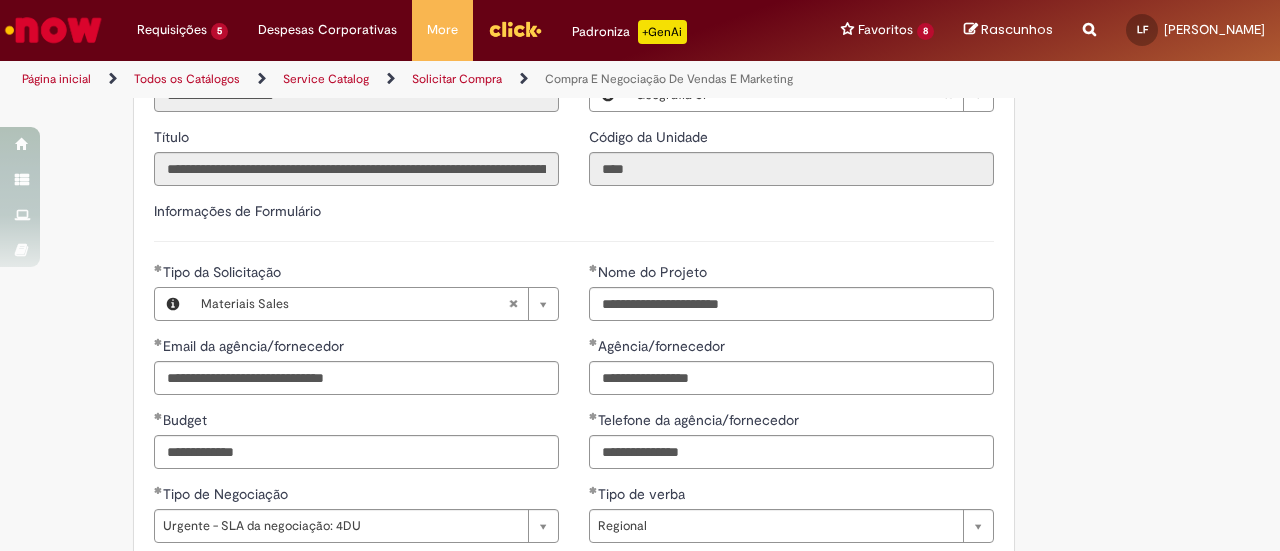 scroll, scrollTop: 900, scrollLeft: 0, axis: vertical 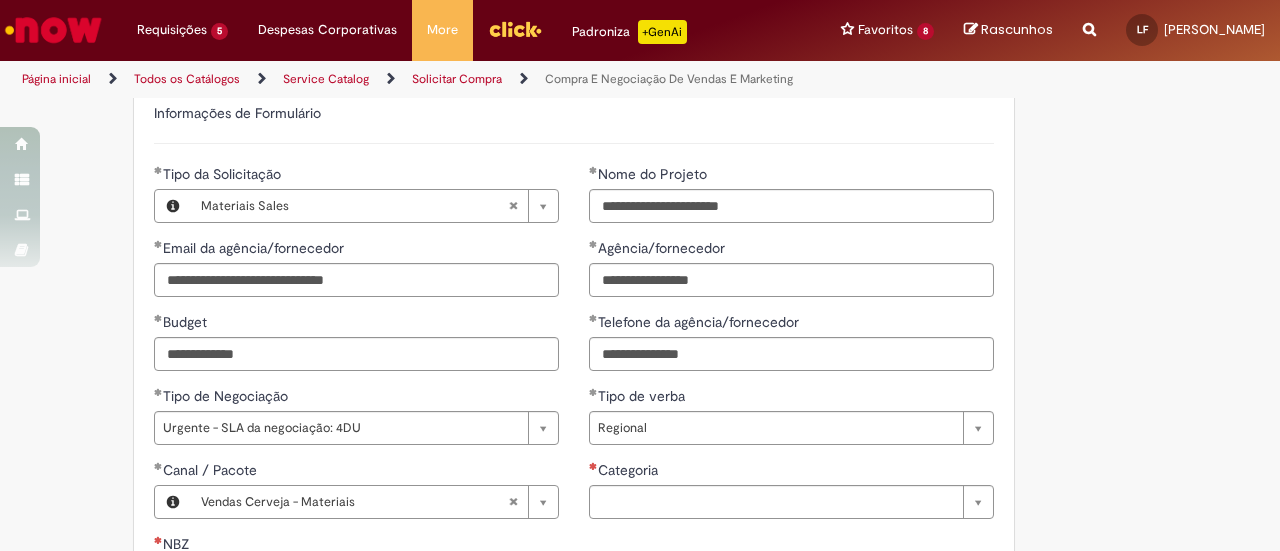 type 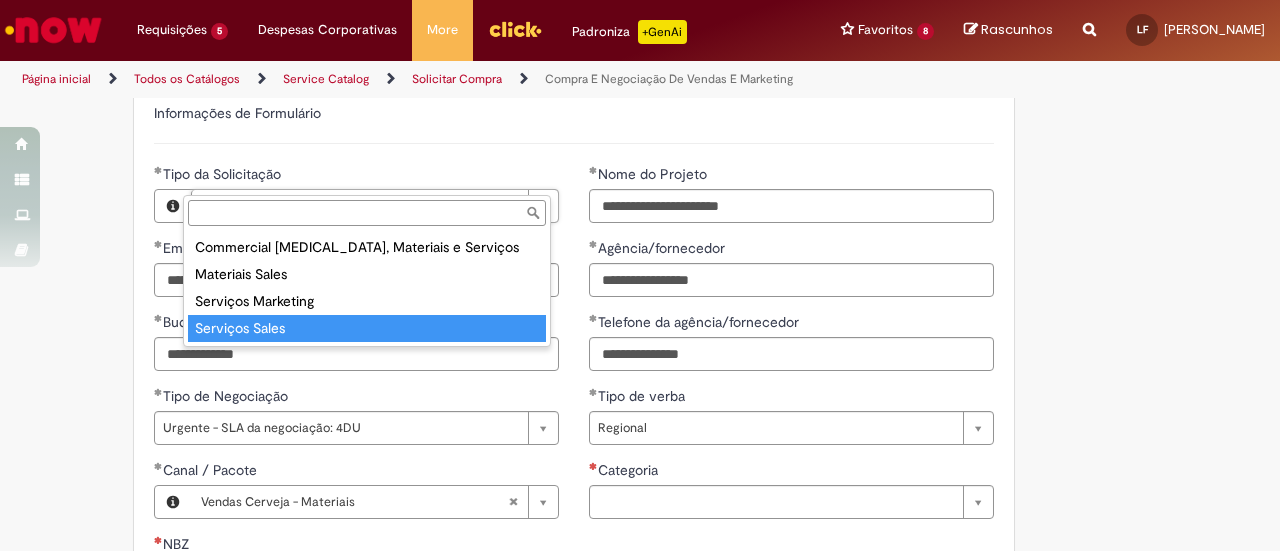 type on "**********" 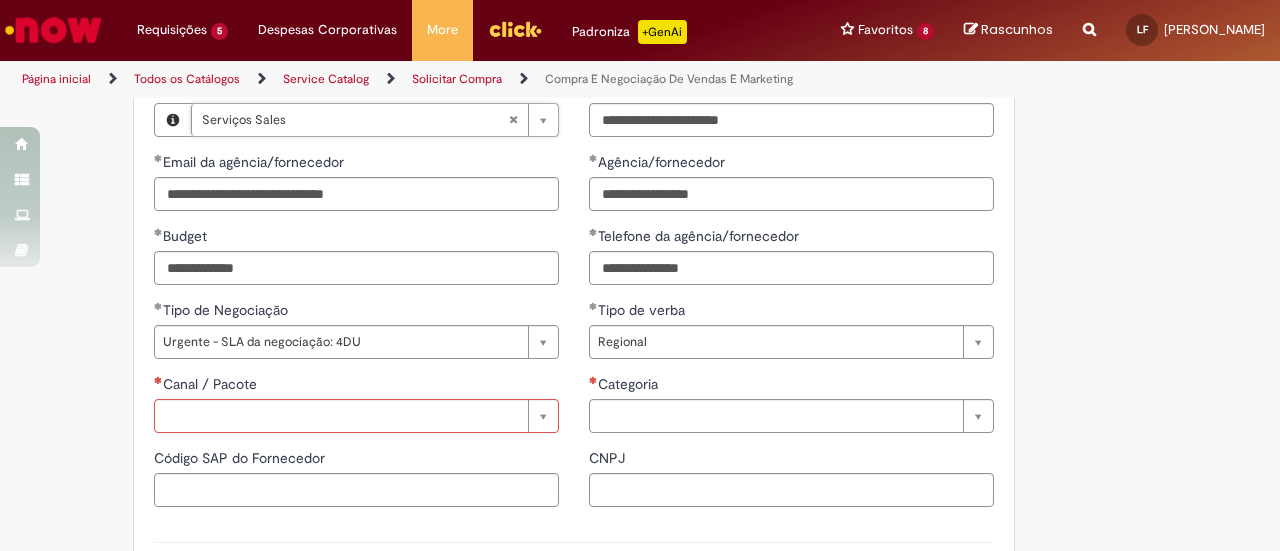 scroll, scrollTop: 1100, scrollLeft: 0, axis: vertical 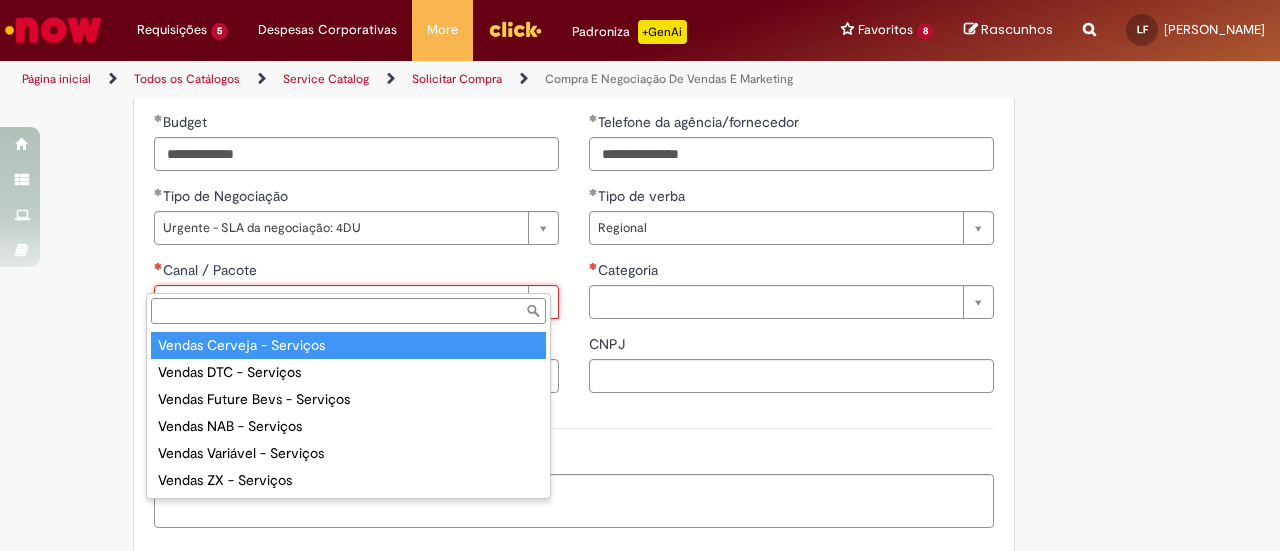 type on "**********" 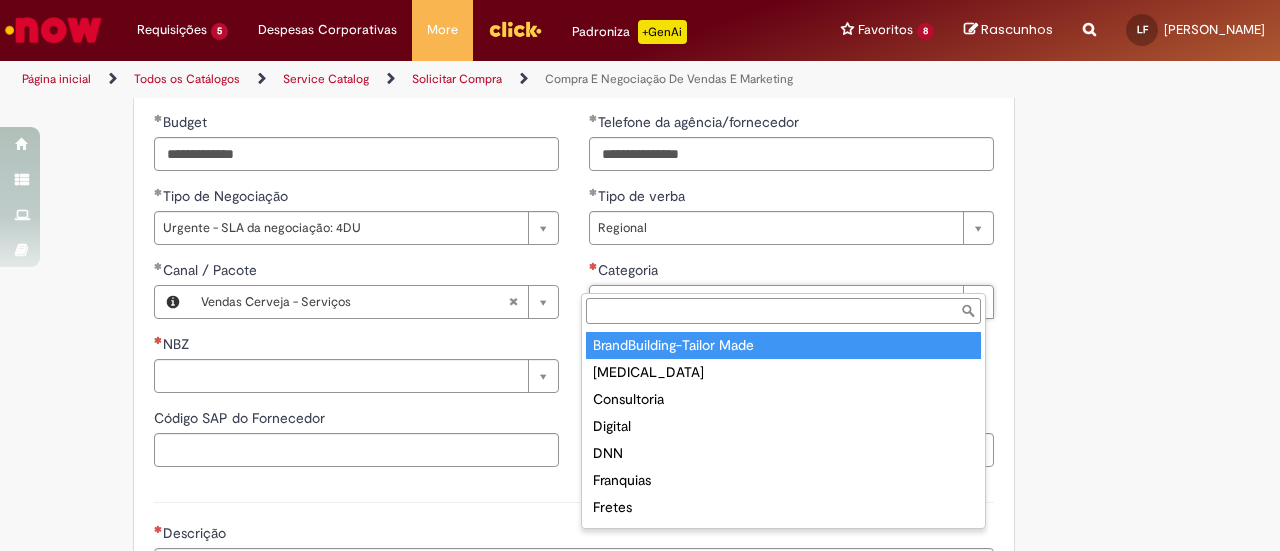 type on "**********" 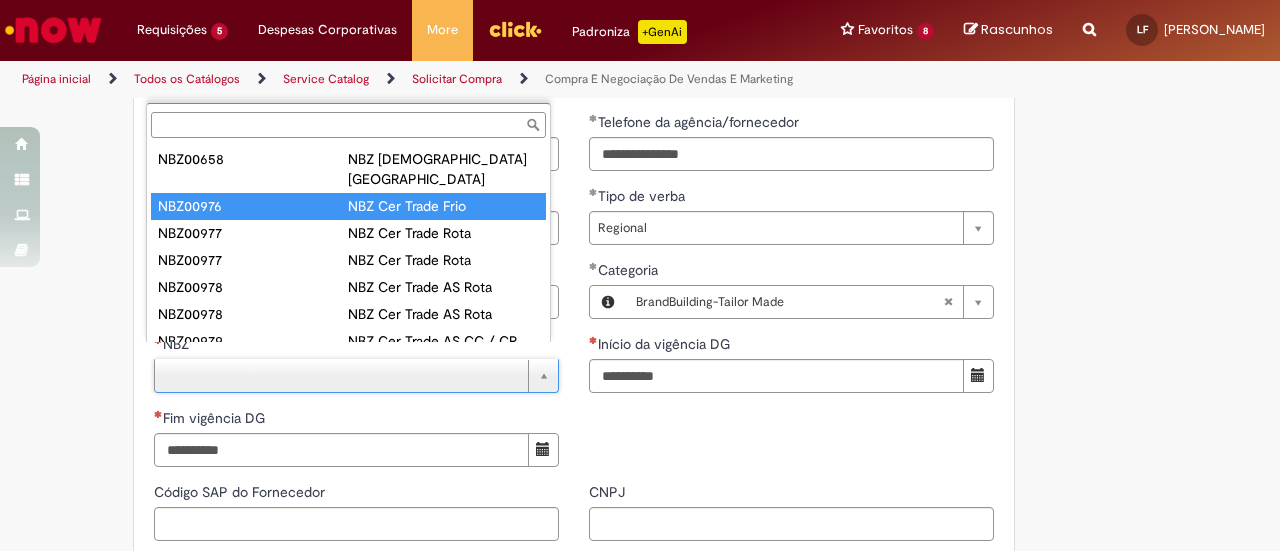 type on "********" 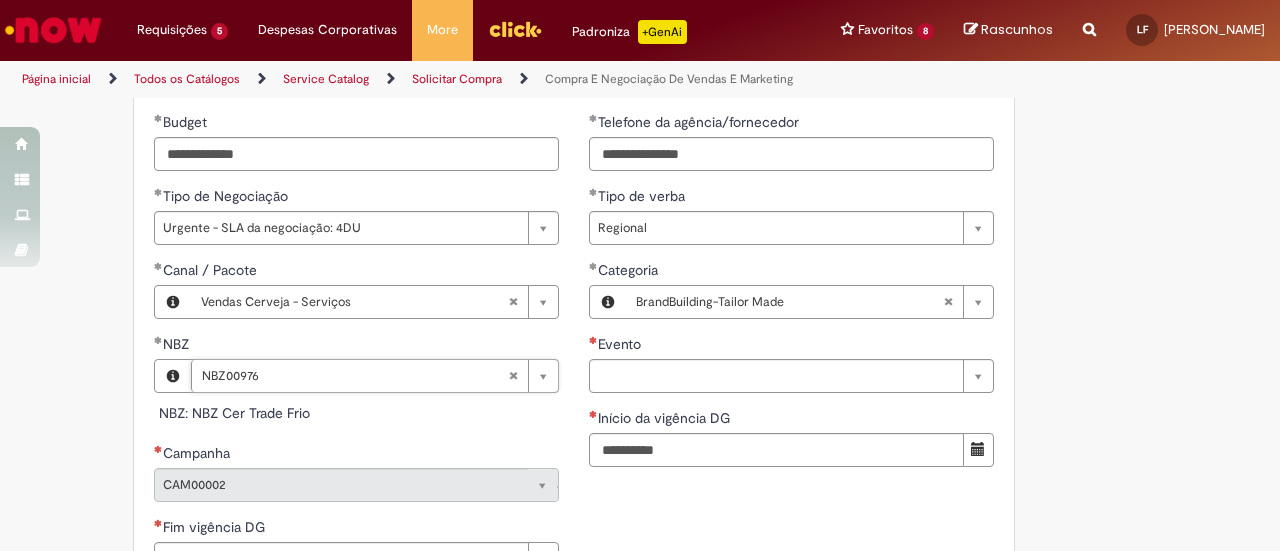type on "********" 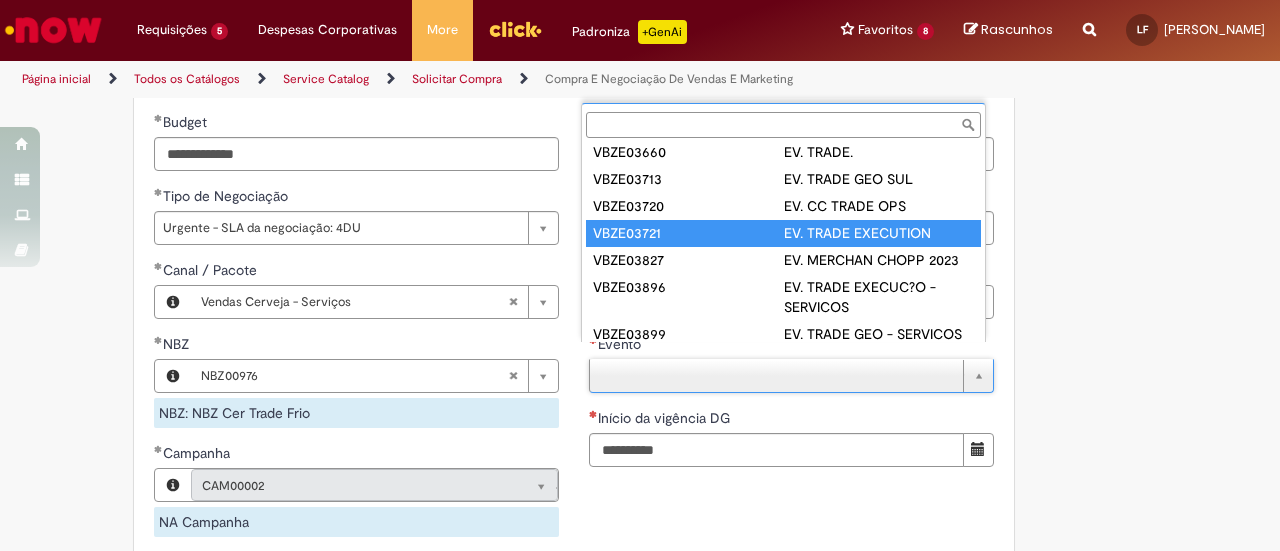 scroll, scrollTop: 934, scrollLeft: 0, axis: vertical 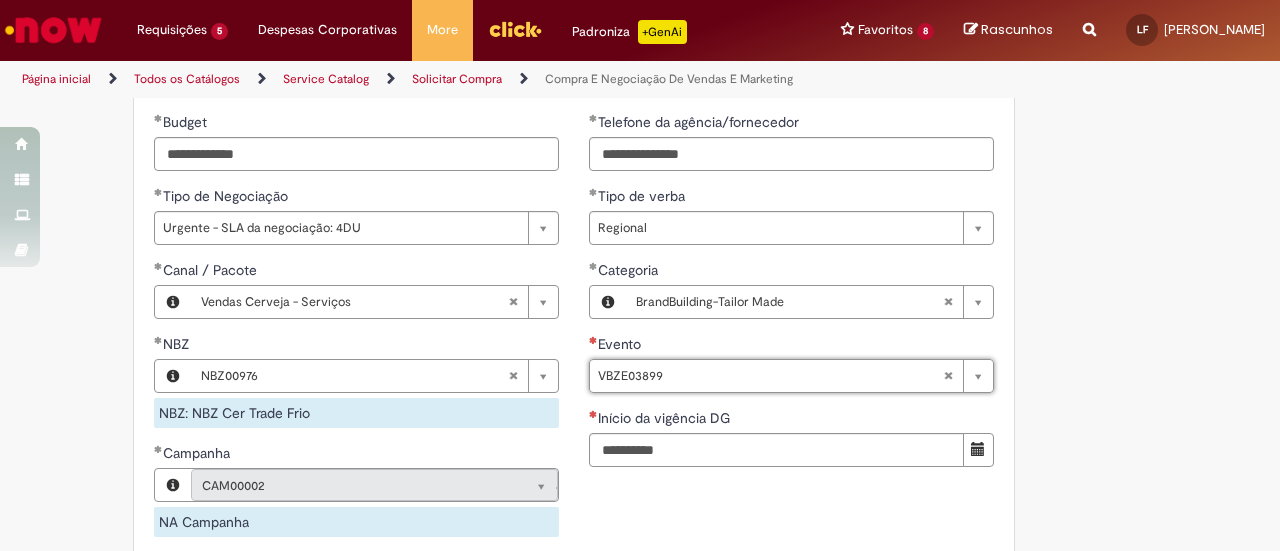type on "*********" 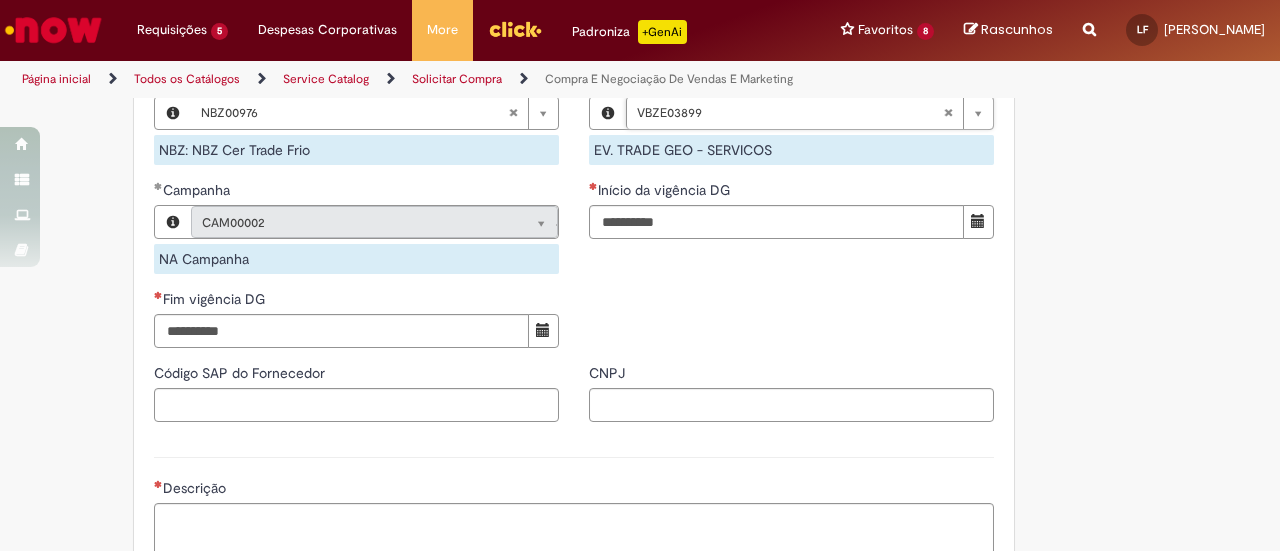 scroll, scrollTop: 1400, scrollLeft: 0, axis: vertical 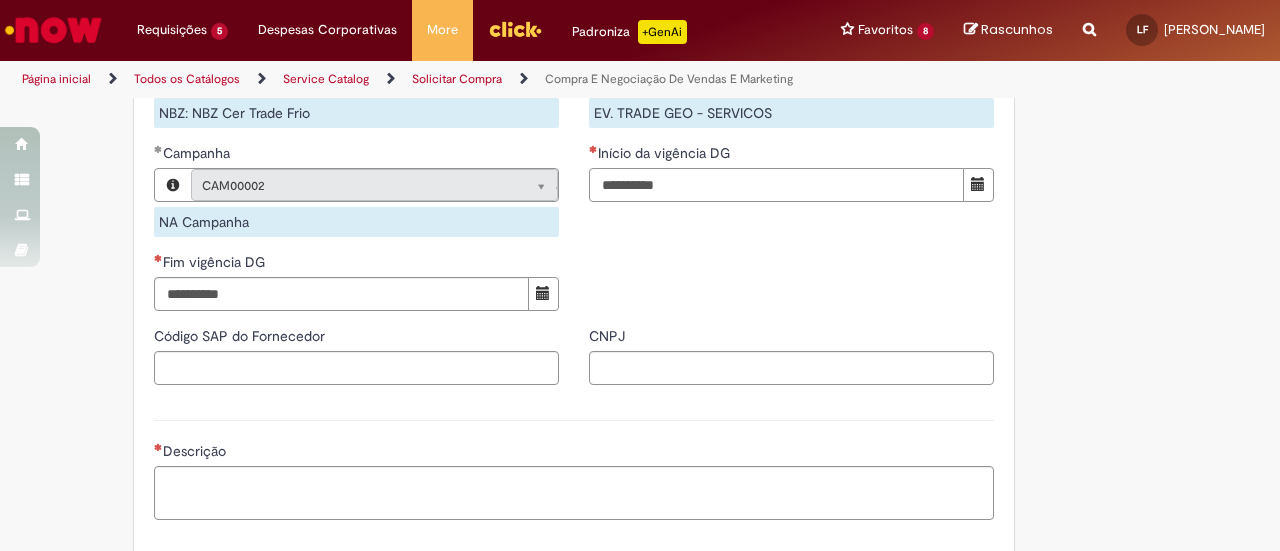 click on "Início da vigência DG" at bounding box center (776, 185) 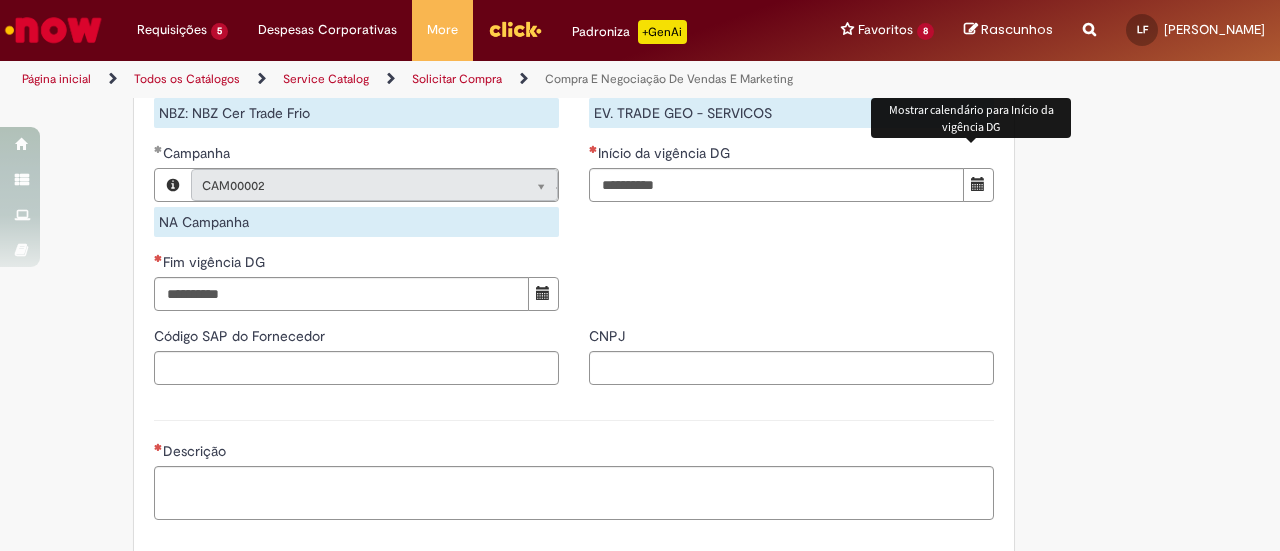 click at bounding box center (978, 184) 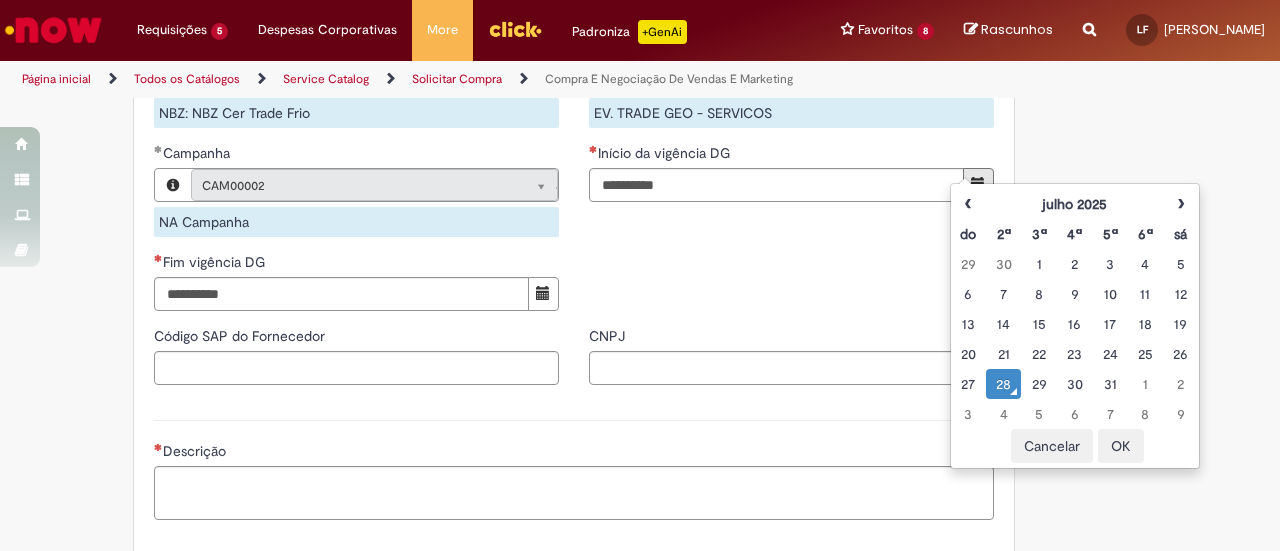 click on "28" at bounding box center (1003, 384) 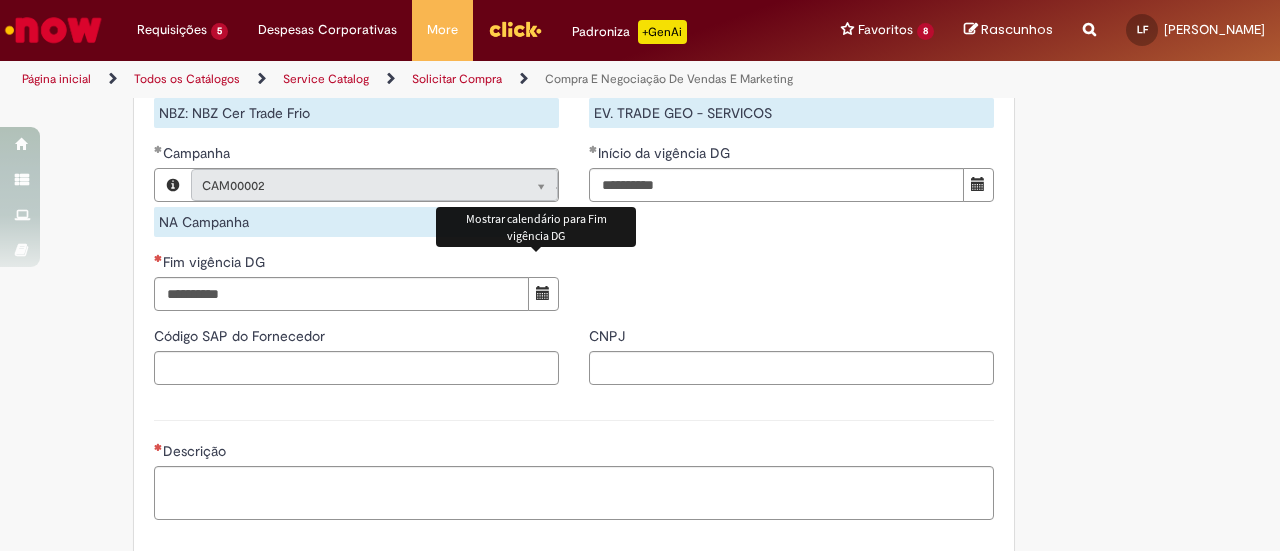 click at bounding box center [543, 293] 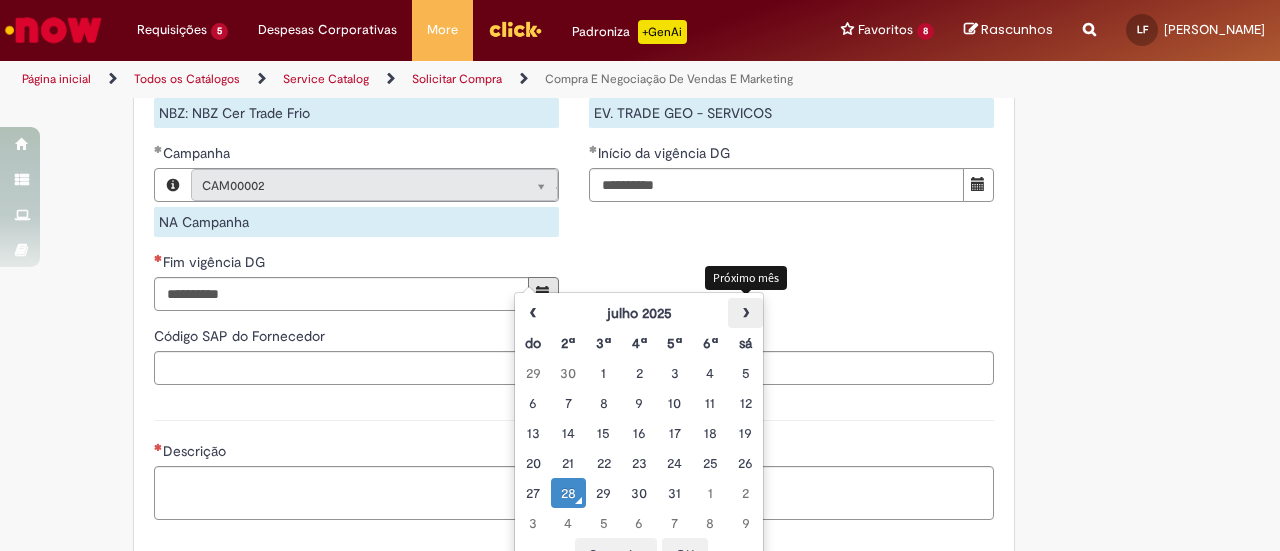 click on "›" at bounding box center (745, 313) 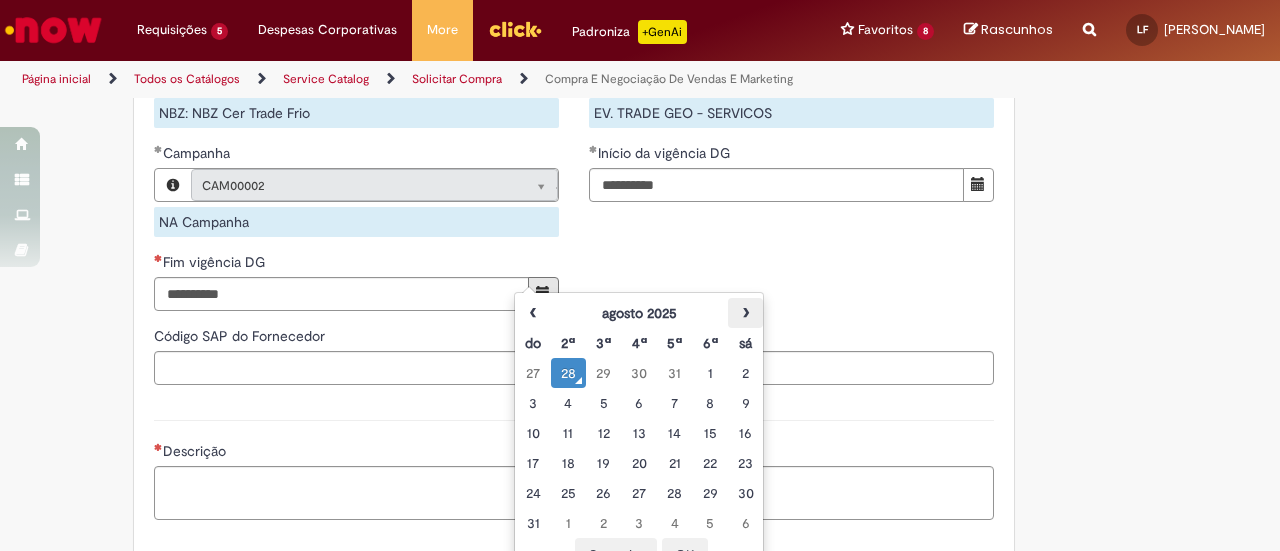 click on "›" at bounding box center (745, 313) 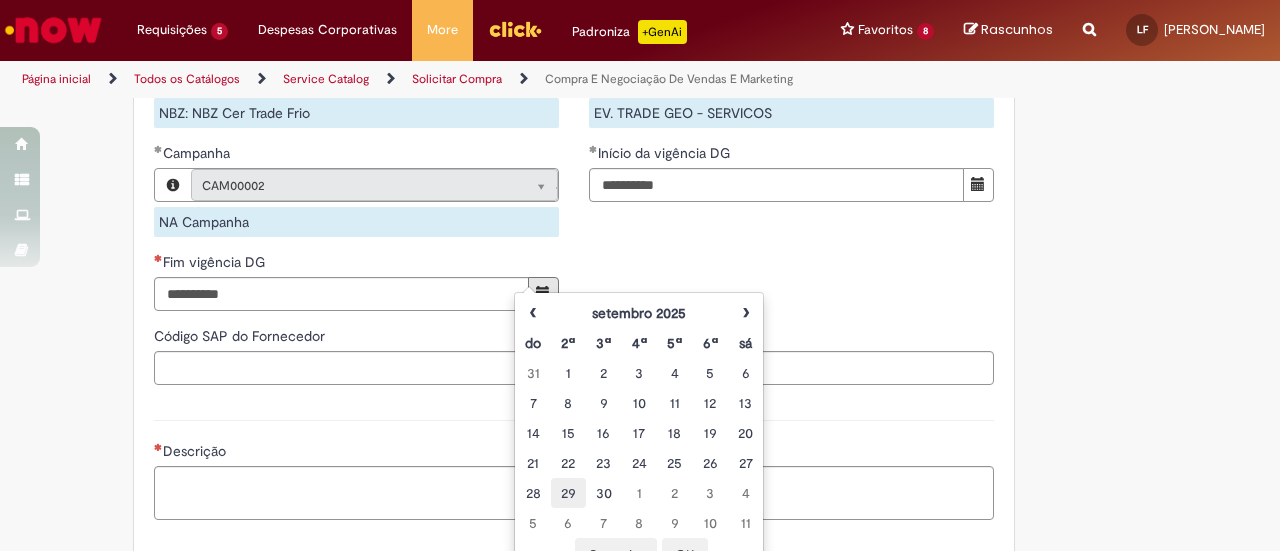click on "29" at bounding box center [568, 493] 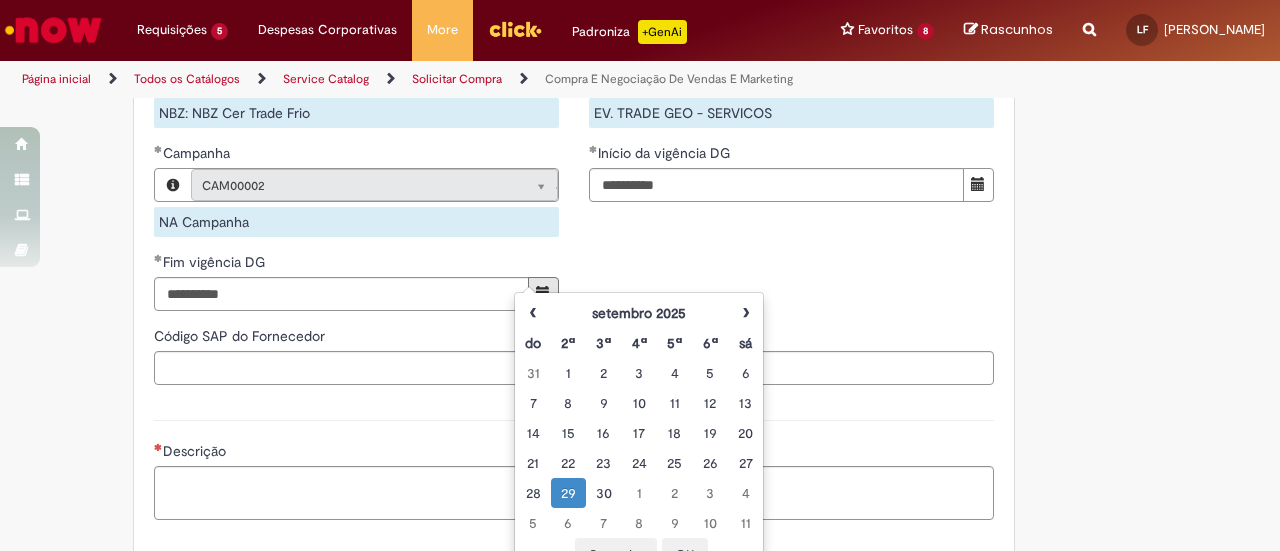 click on "**********" at bounding box center (574, -5) 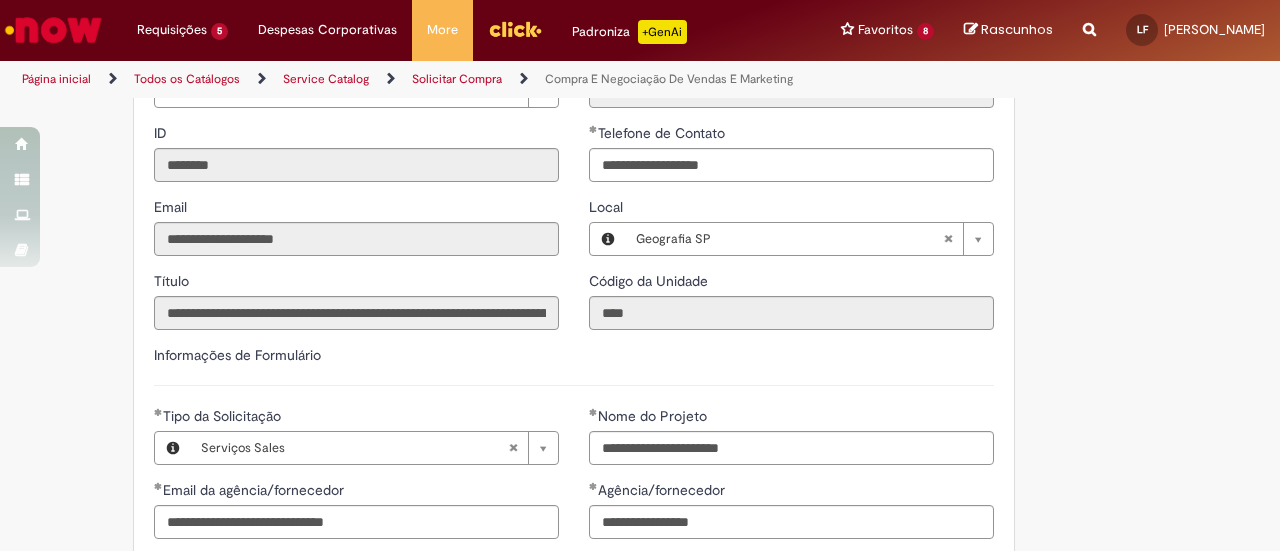 scroll, scrollTop: 700, scrollLeft: 0, axis: vertical 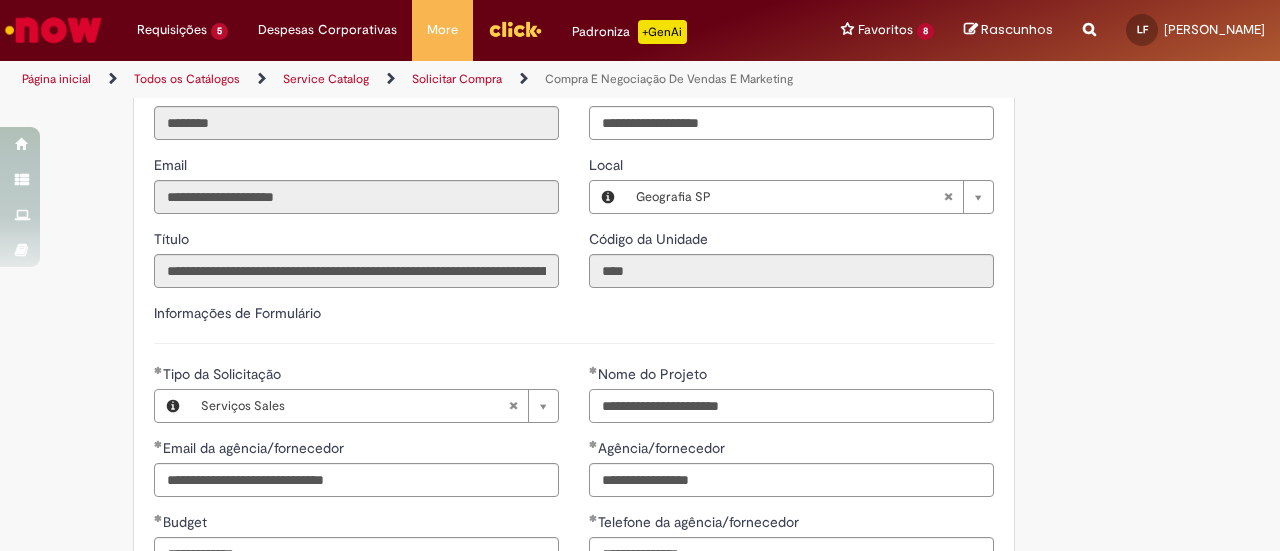 click on "**********" at bounding box center (791, 406) 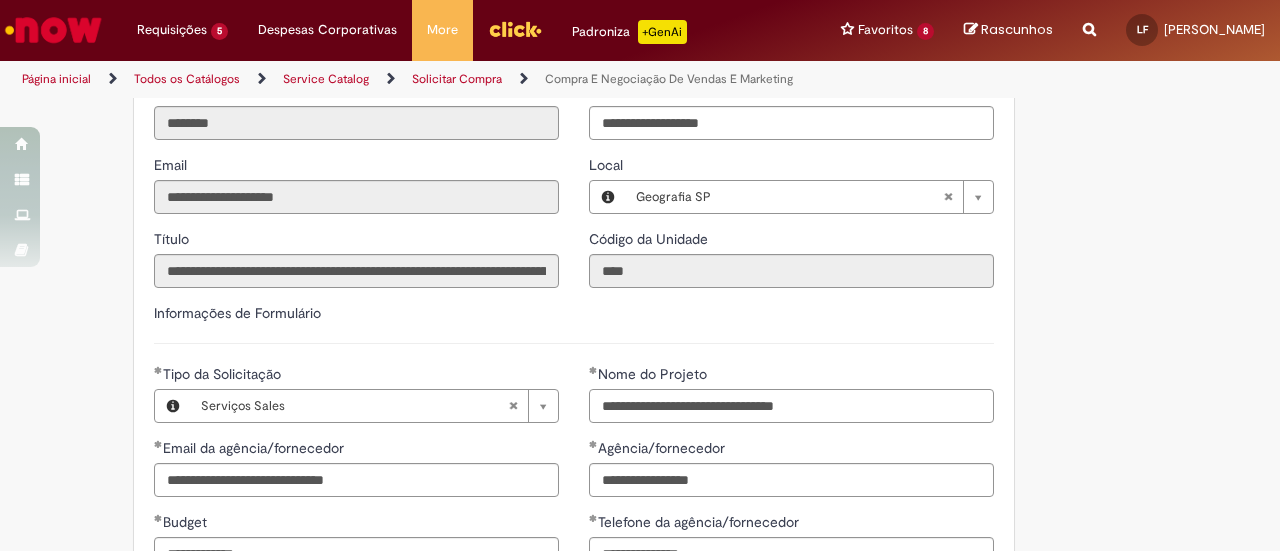 click on "**********" at bounding box center [791, 406] 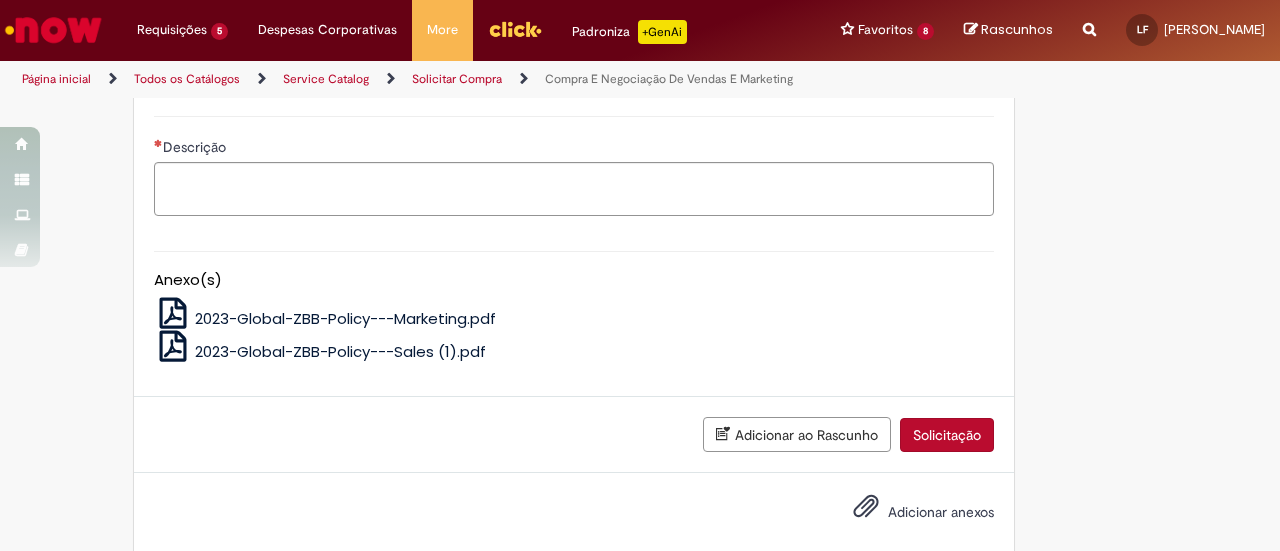 scroll, scrollTop: 1710, scrollLeft: 0, axis: vertical 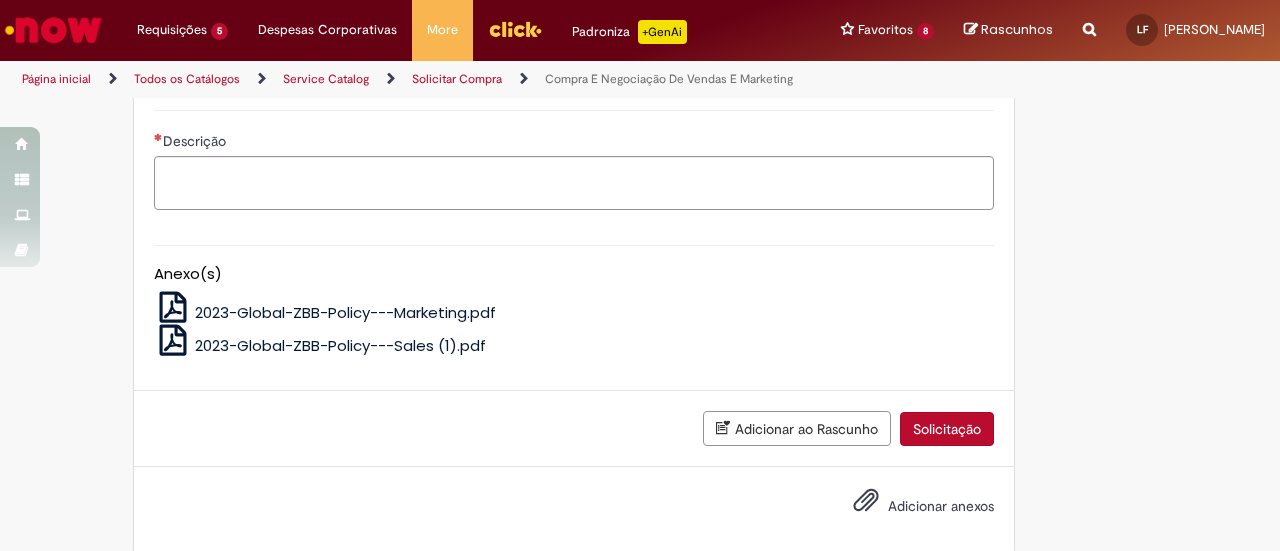 type on "**********" 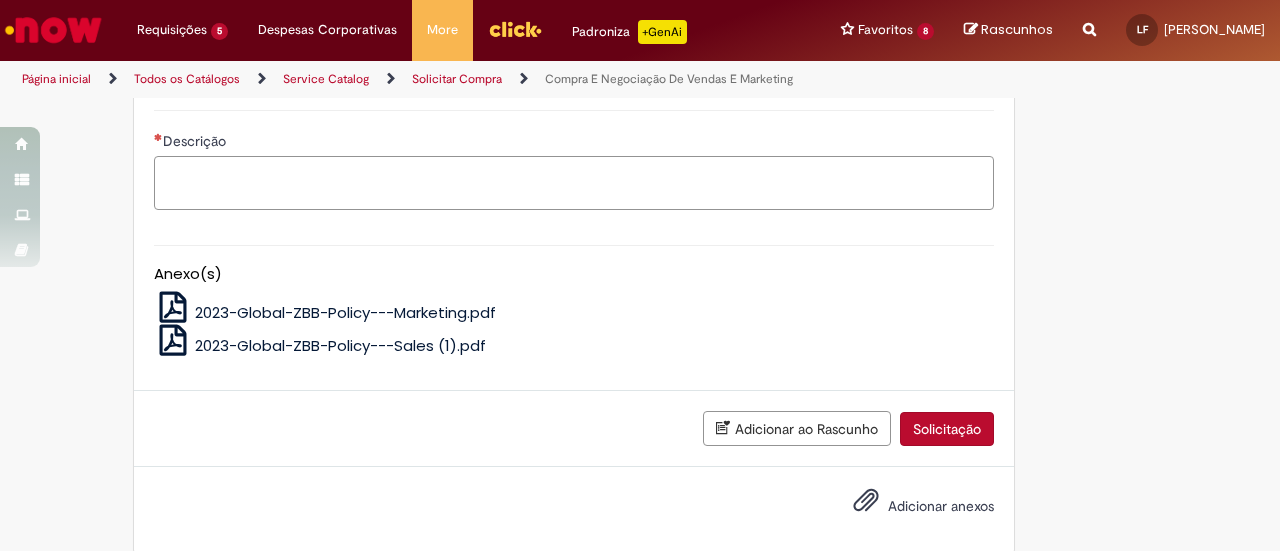 click on "Descrição" at bounding box center [574, 182] 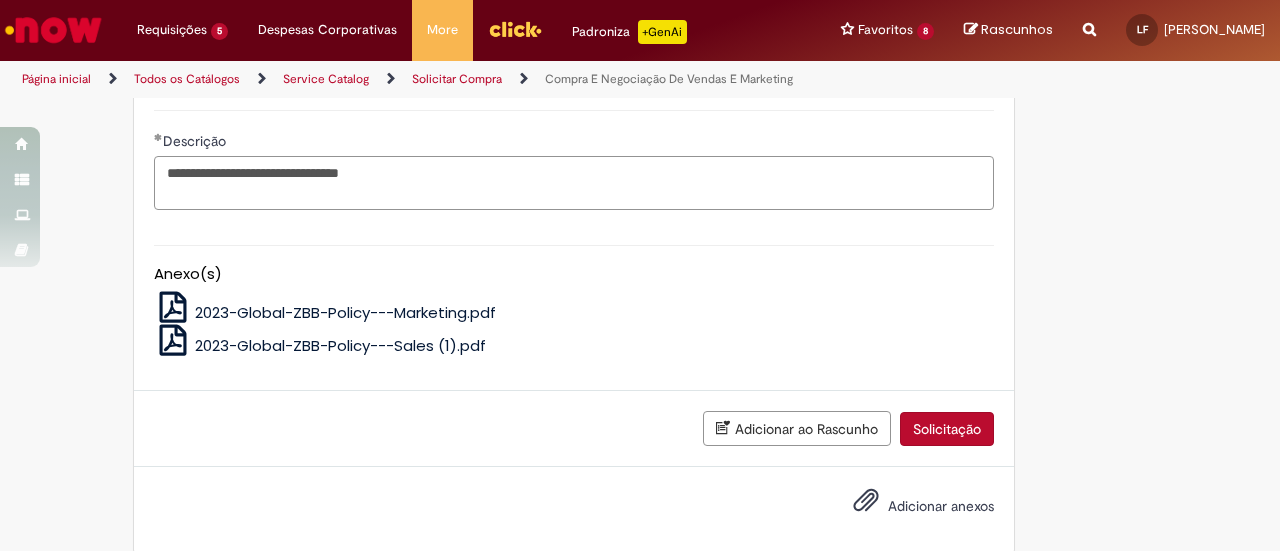type on "**********" 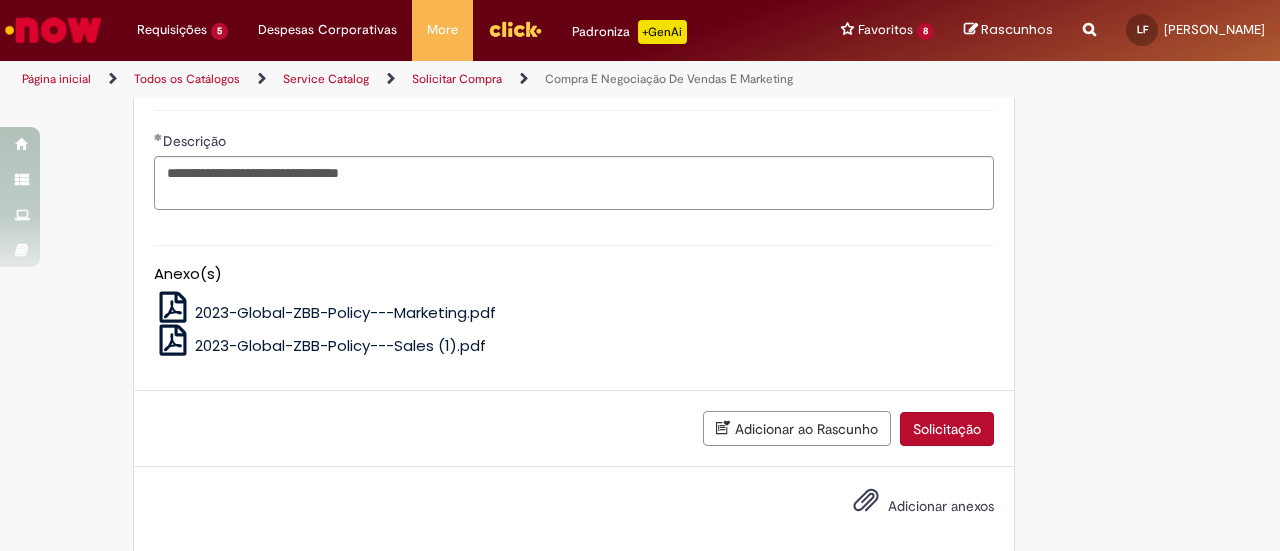 click on "Adicionar anexos" at bounding box center [909, 507] 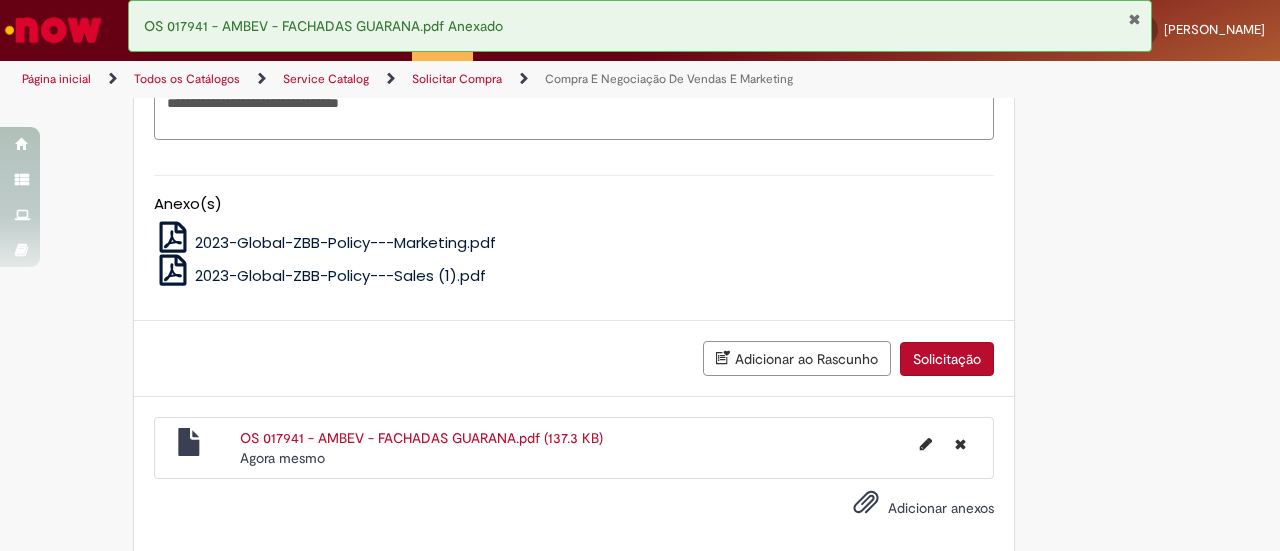 scroll, scrollTop: 1781, scrollLeft: 0, axis: vertical 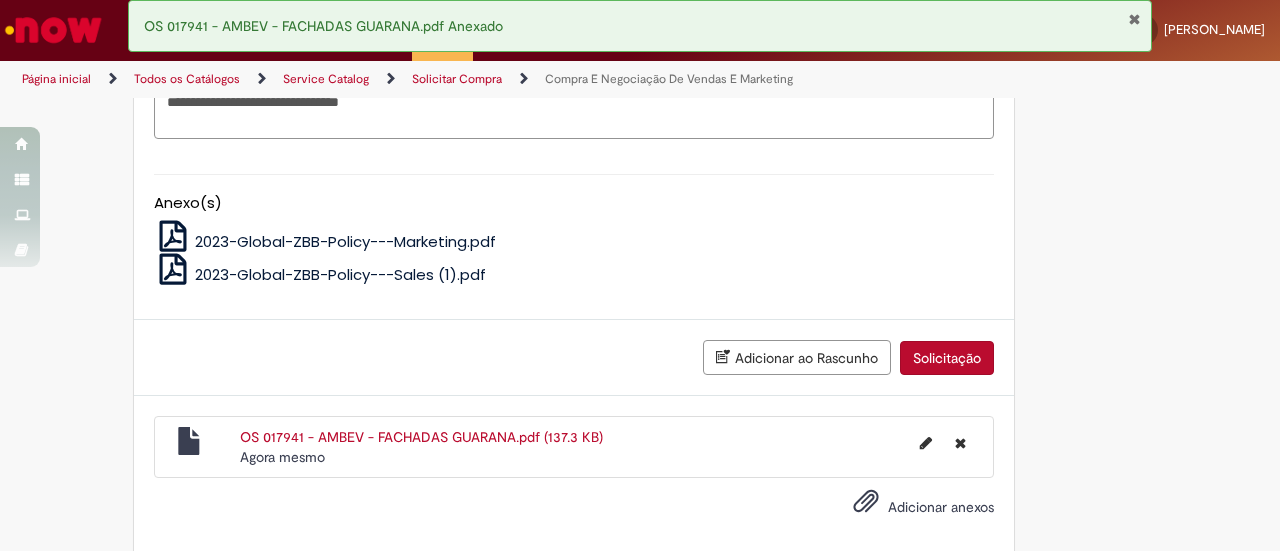 click on "OS 017941 - AMBEV - FACHADAS GUARANA.pdf (137.3 KB)" at bounding box center (421, 437) 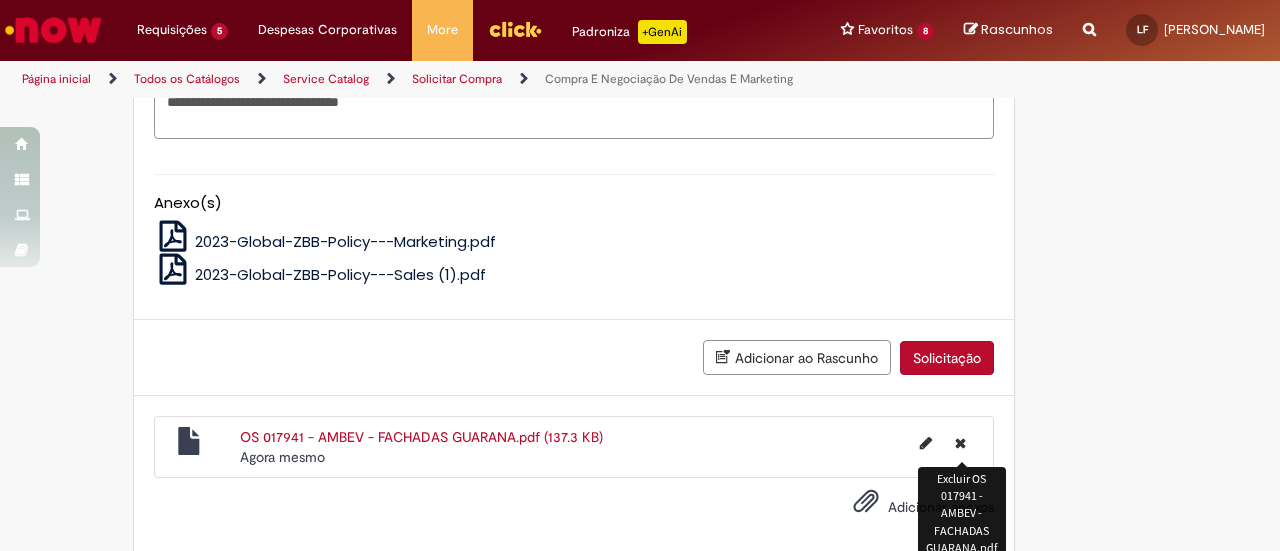 click at bounding box center (960, 443) 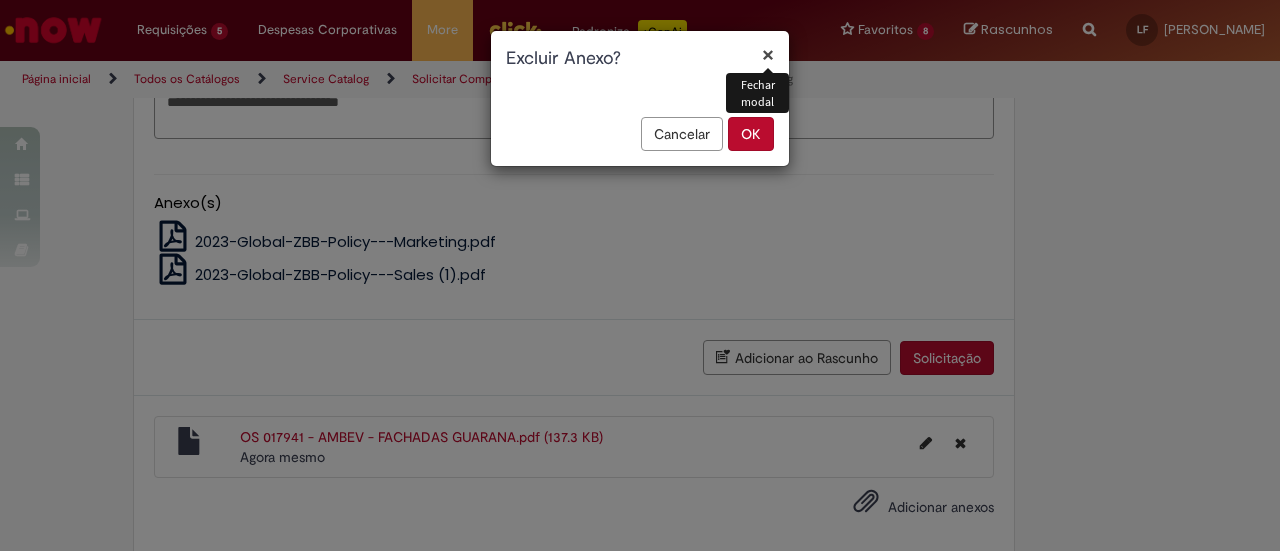 click on "OK" at bounding box center (751, 134) 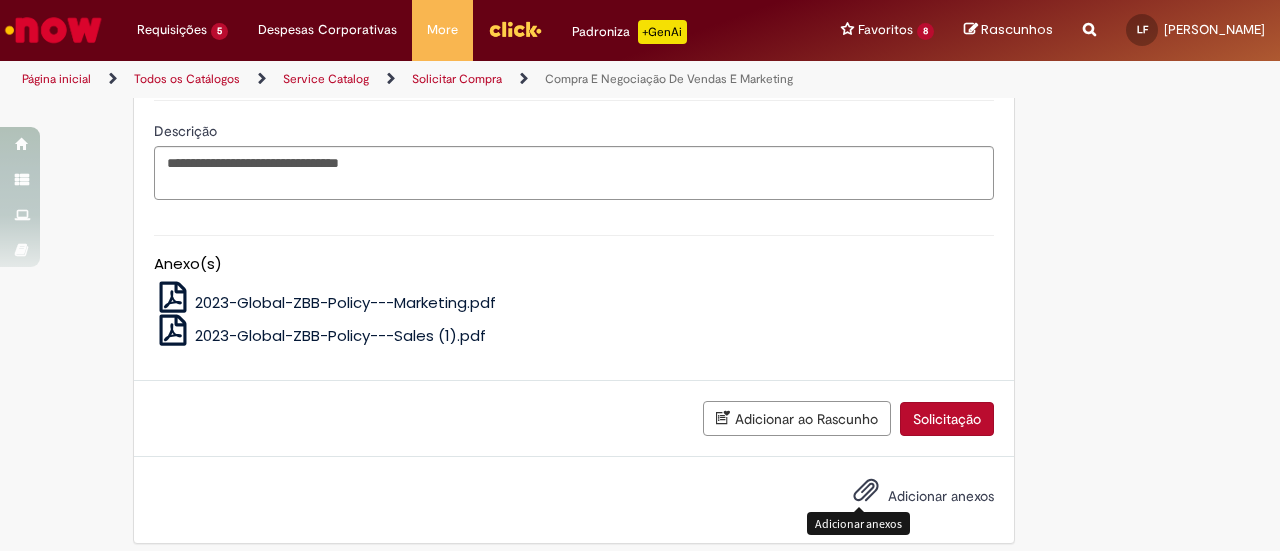 scroll, scrollTop: 1710, scrollLeft: 0, axis: vertical 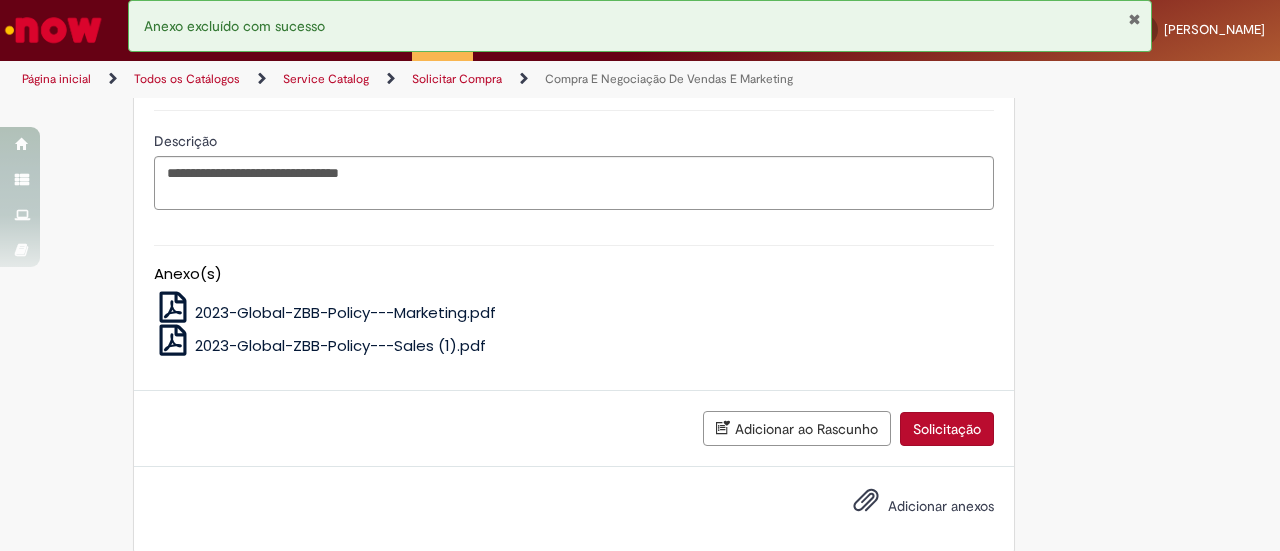 click on "Adicionar anexos" at bounding box center (941, 506) 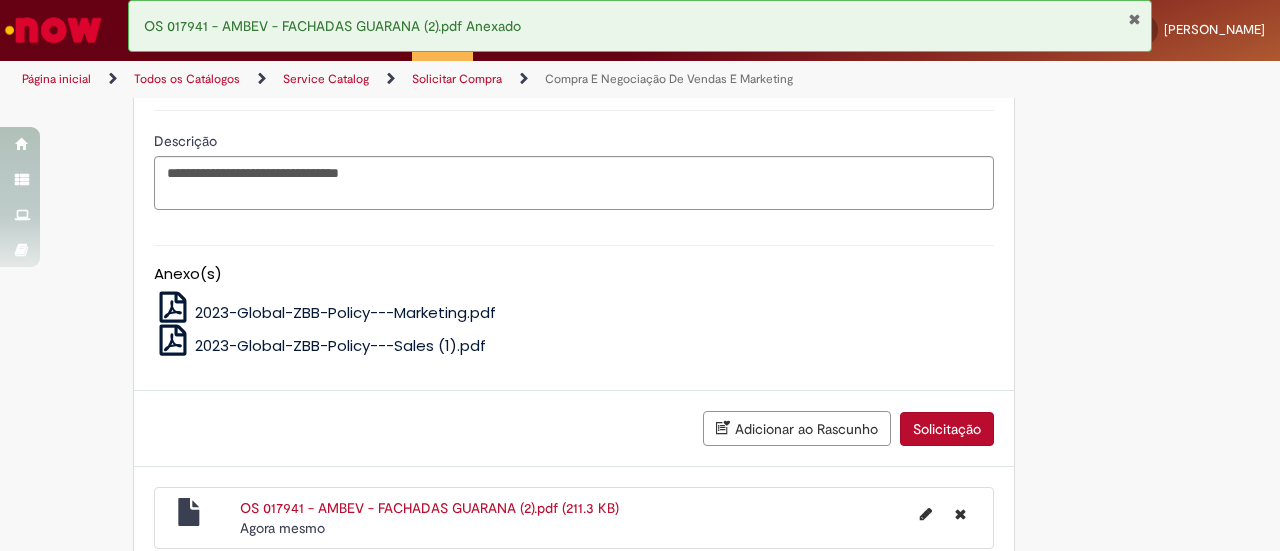 scroll, scrollTop: 1781, scrollLeft: 0, axis: vertical 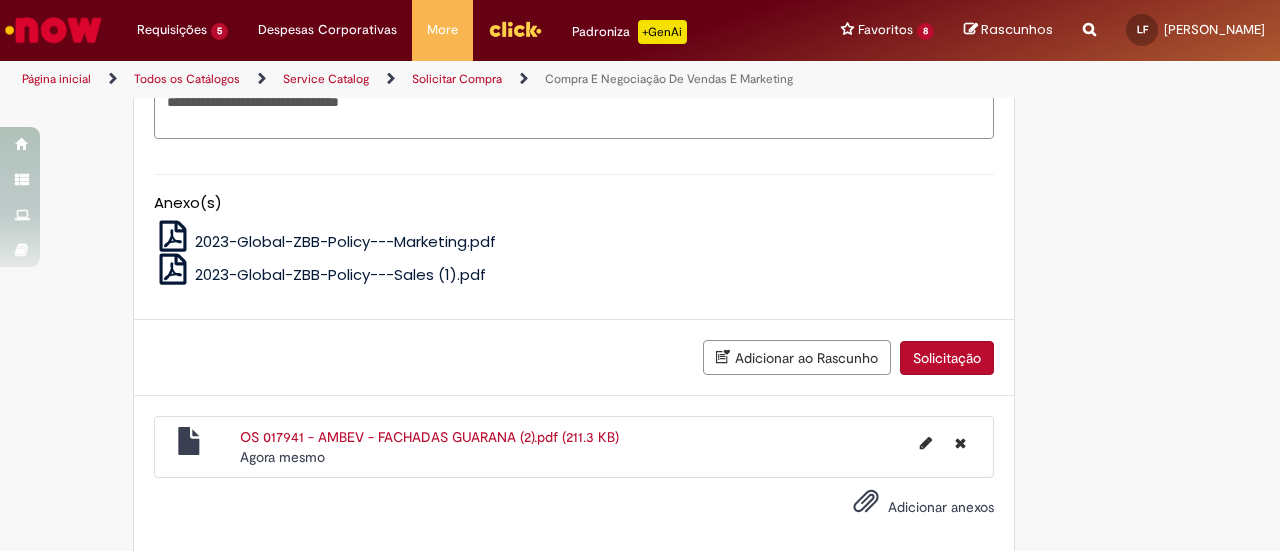 click on "Solicitação" at bounding box center [947, 358] 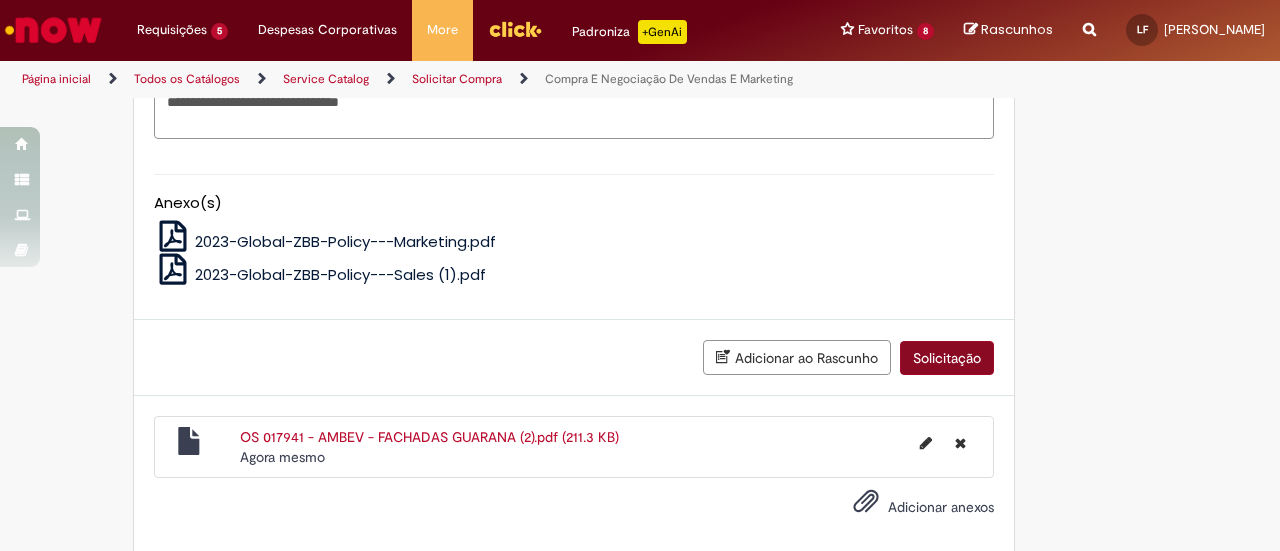 scroll, scrollTop: 1736, scrollLeft: 0, axis: vertical 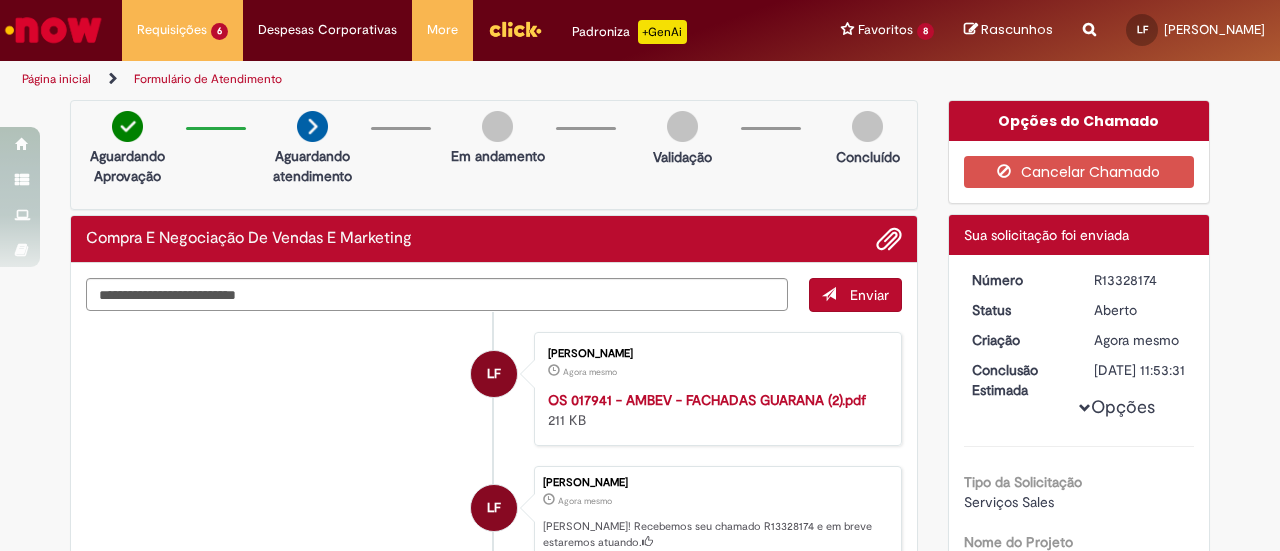 click at bounding box center [53, 30] 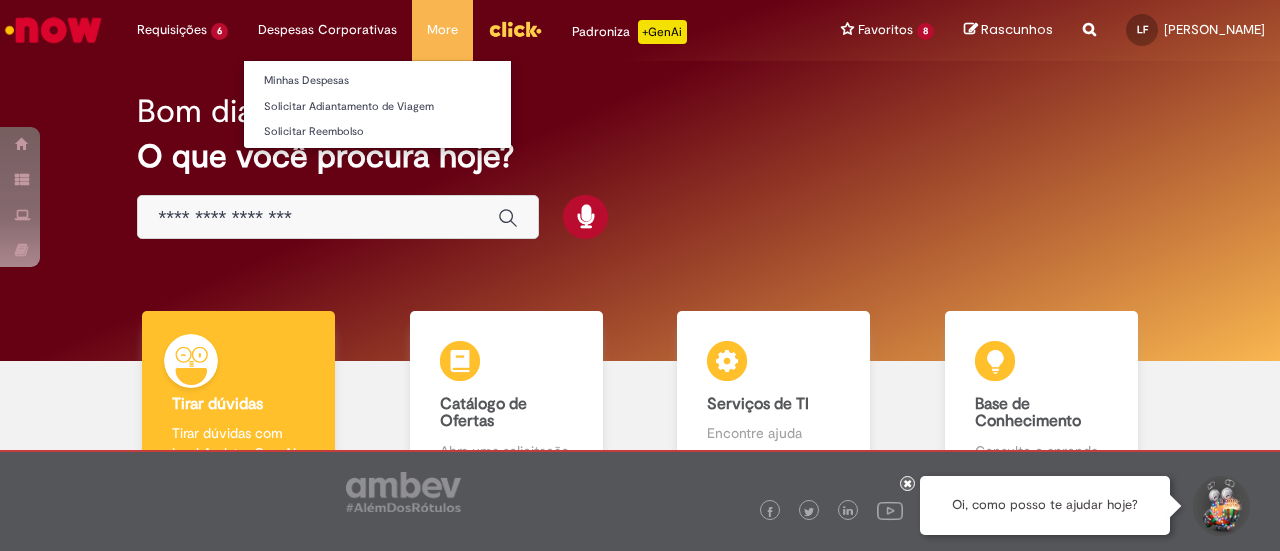 scroll, scrollTop: 0, scrollLeft: 0, axis: both 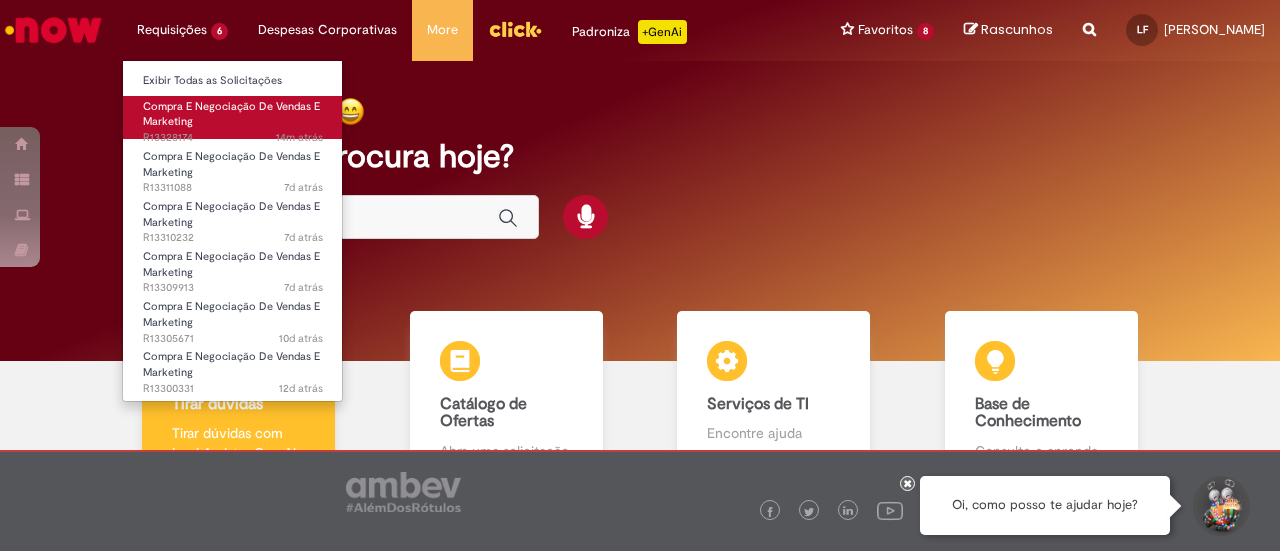 click on "Compra E Negociação De Vendas E Marketing" at bounding box center (231, 114) 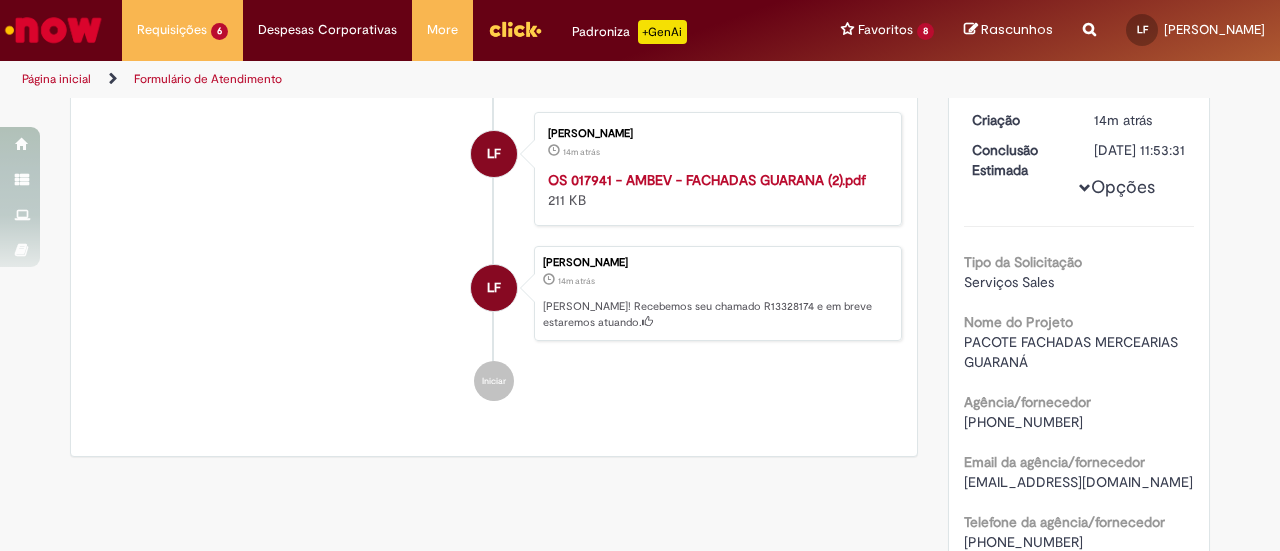 scroll, scrollTop: 0, scrollLeft: 0, axis: both 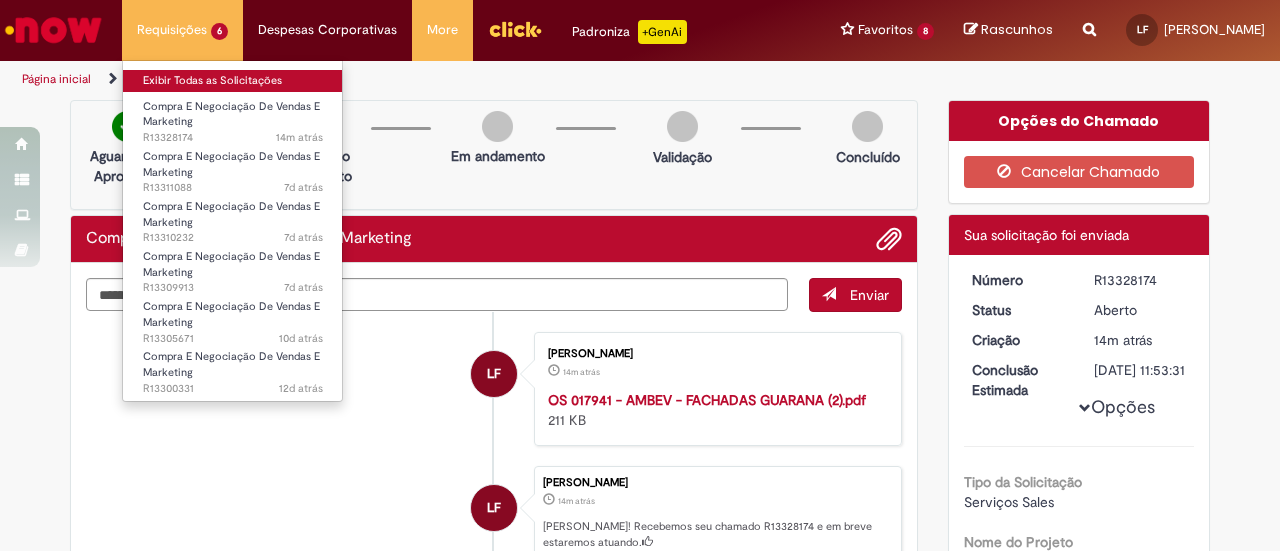 click on "Exibir Todas as Solicitações" at bounding box center (233, 81) 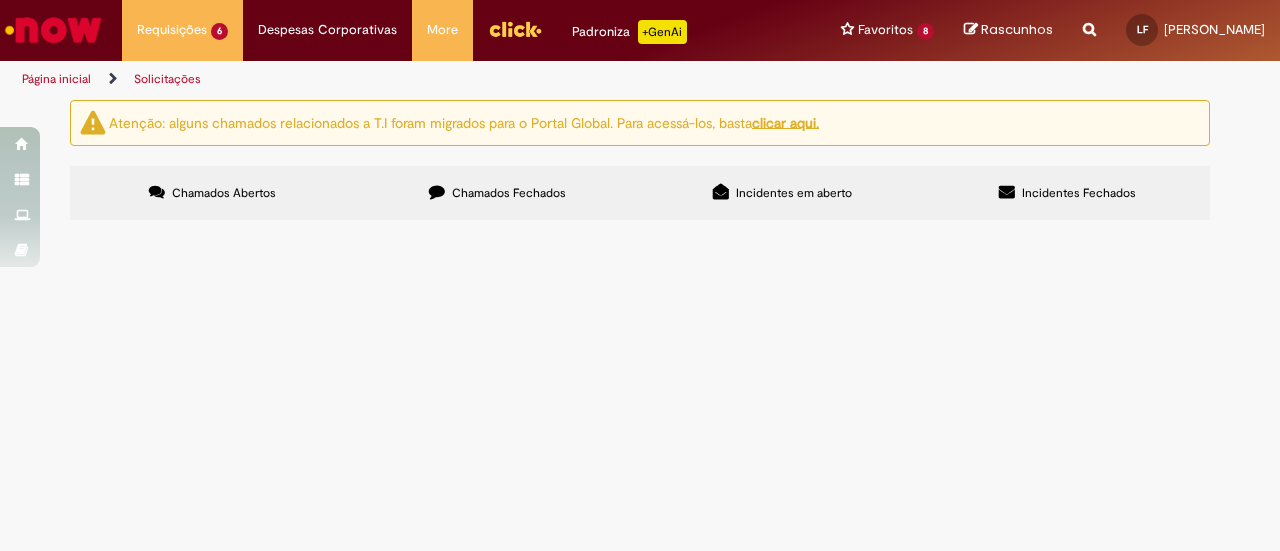 scroll, scrollTop: 94, scrollLeft: 0, axis: vertical 